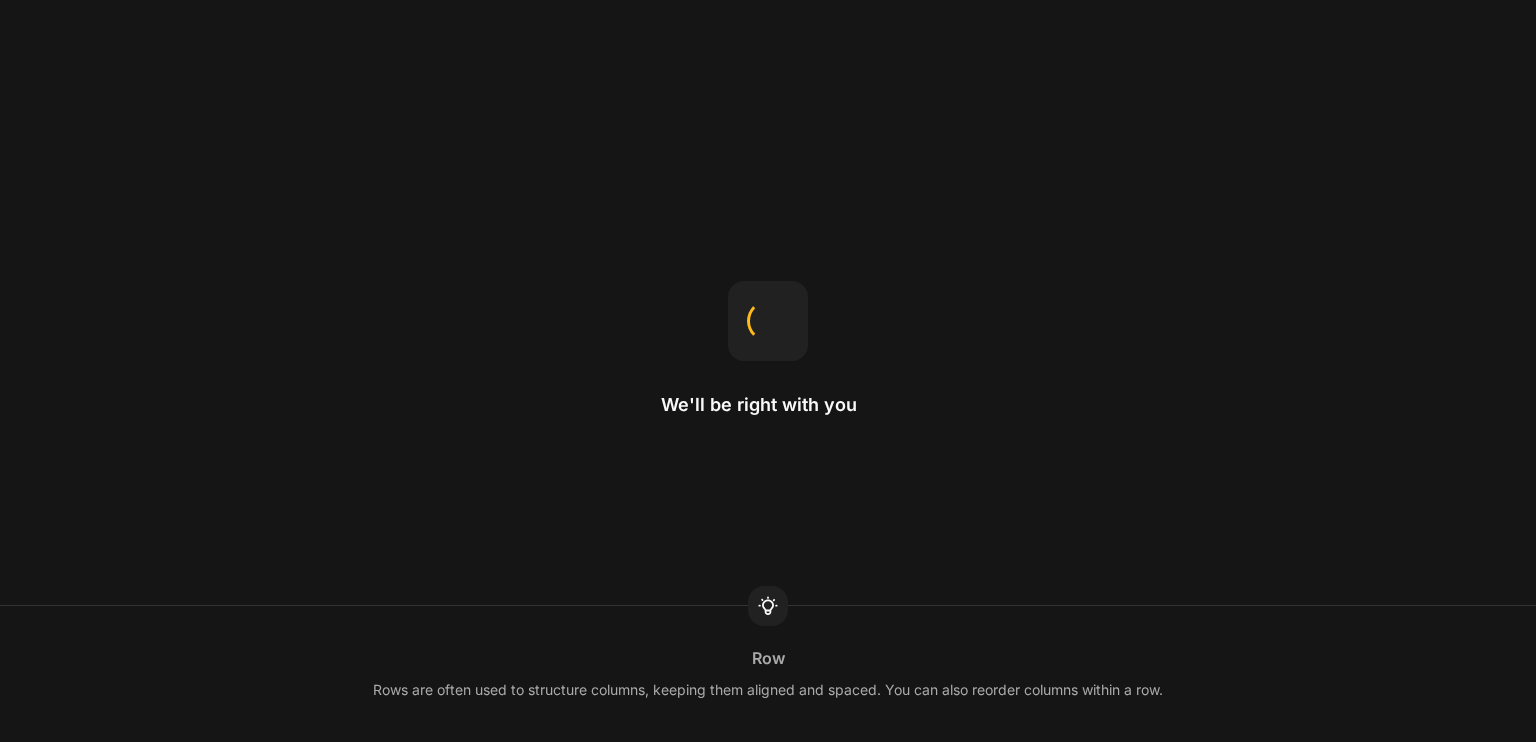 scroll, scrollTop: 0, scrollLeft: 0, axis: both 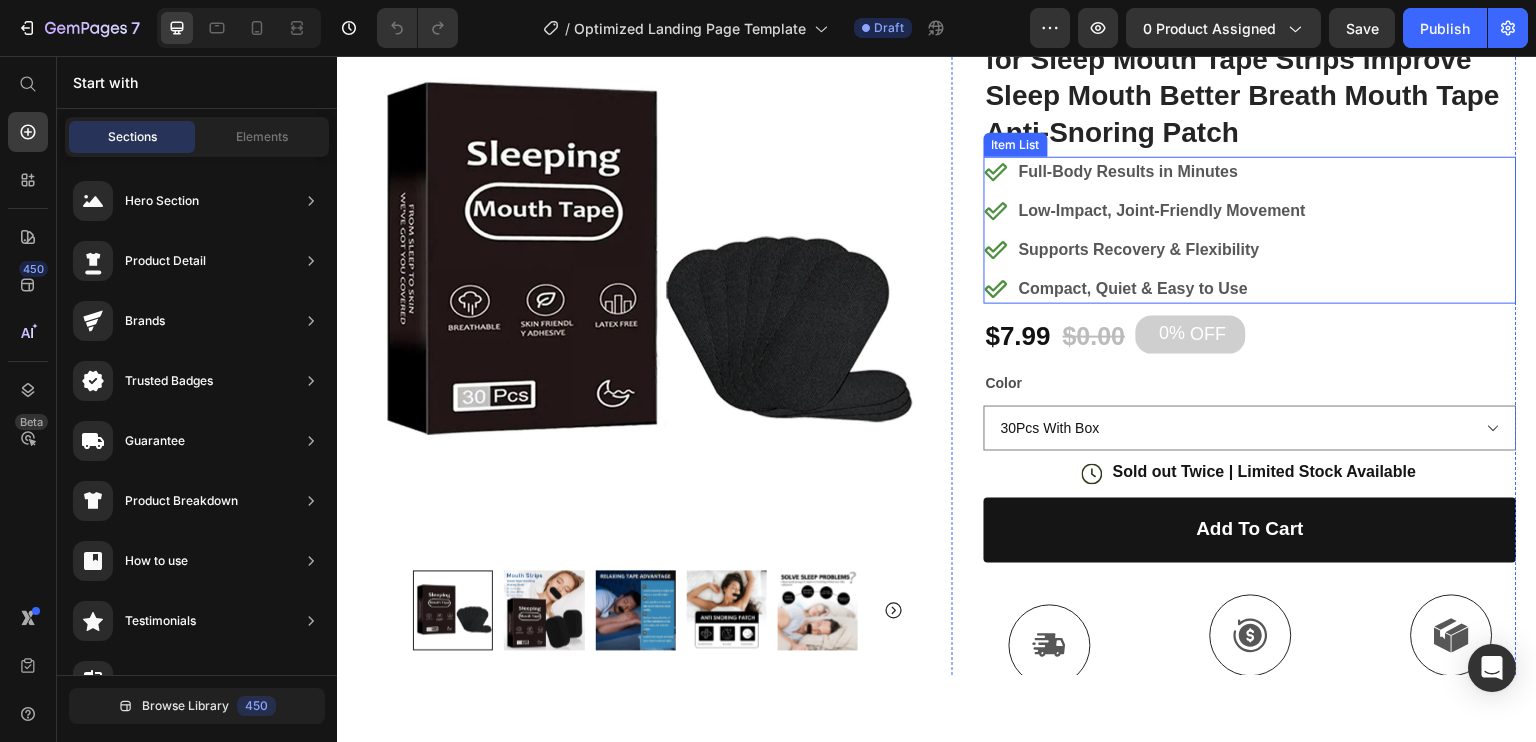 click at bounding box center (639, 263) 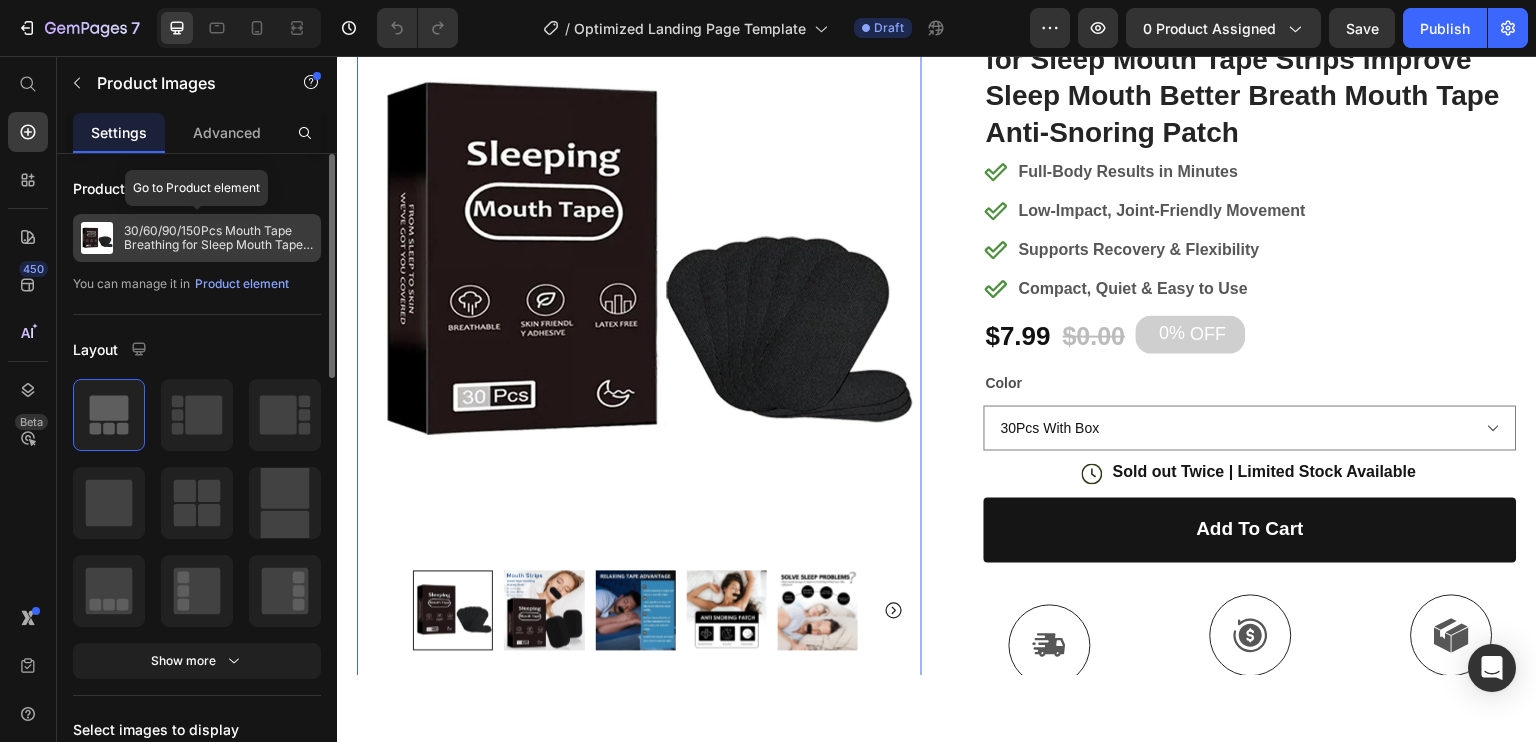 click at bounding box center (97, 238) 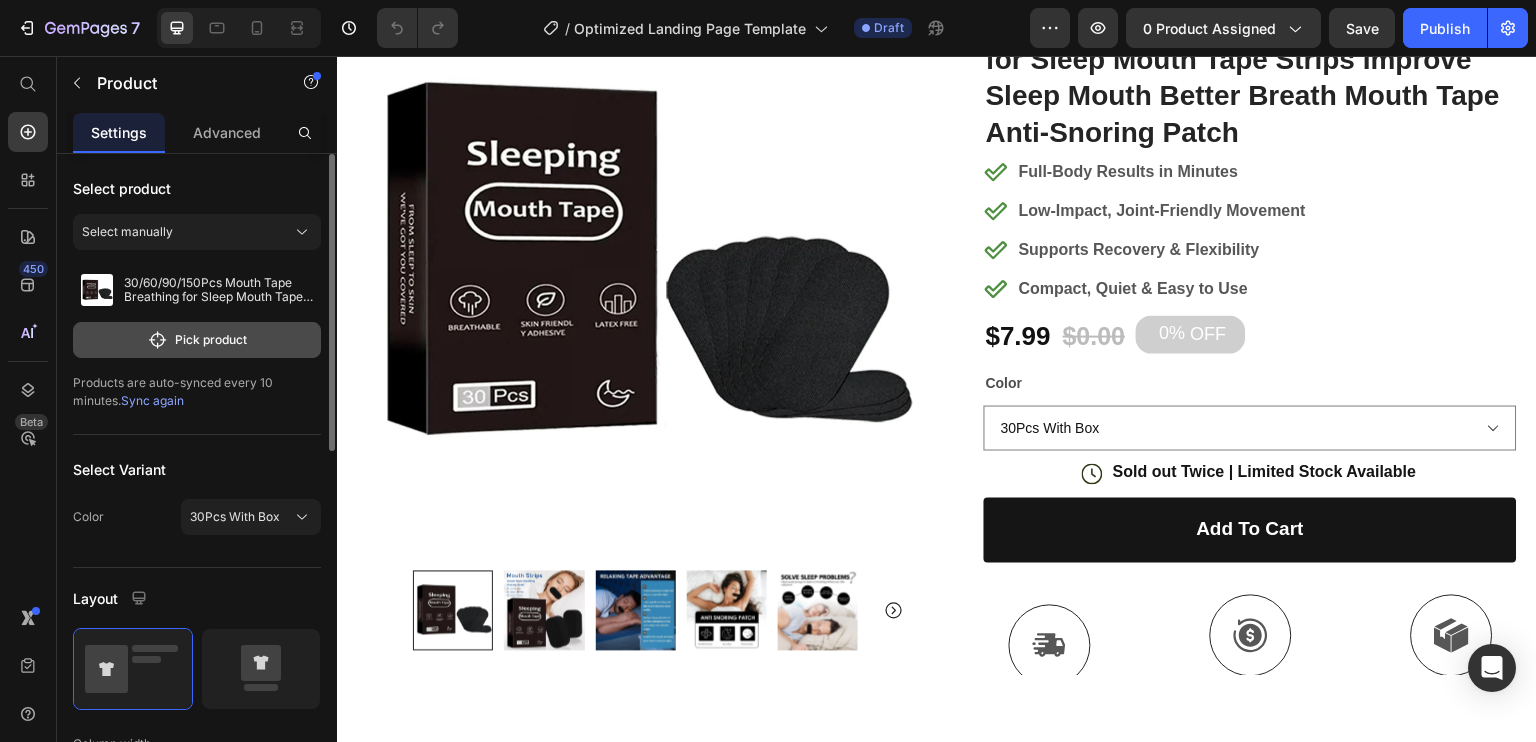 click on "Pick product" at bounding box center [197, 340] 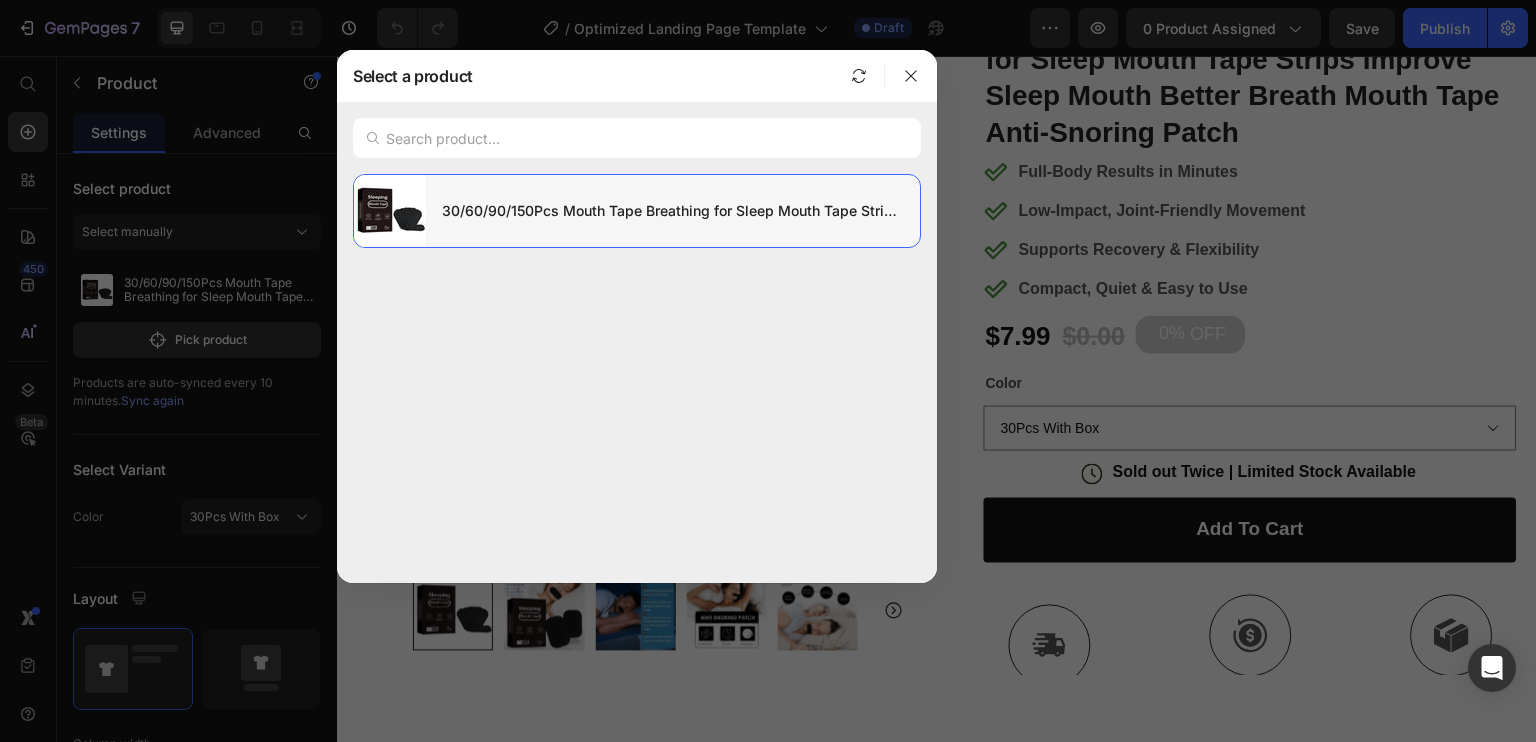 click on "30/60/90/150Pcs Mouth Tape Breathing for Sleep Mouth Tape Strips Improve Sleep Mouth Better Breath Mouth Tape Anti-Snoring Patch" at bounding box center [673, 211] 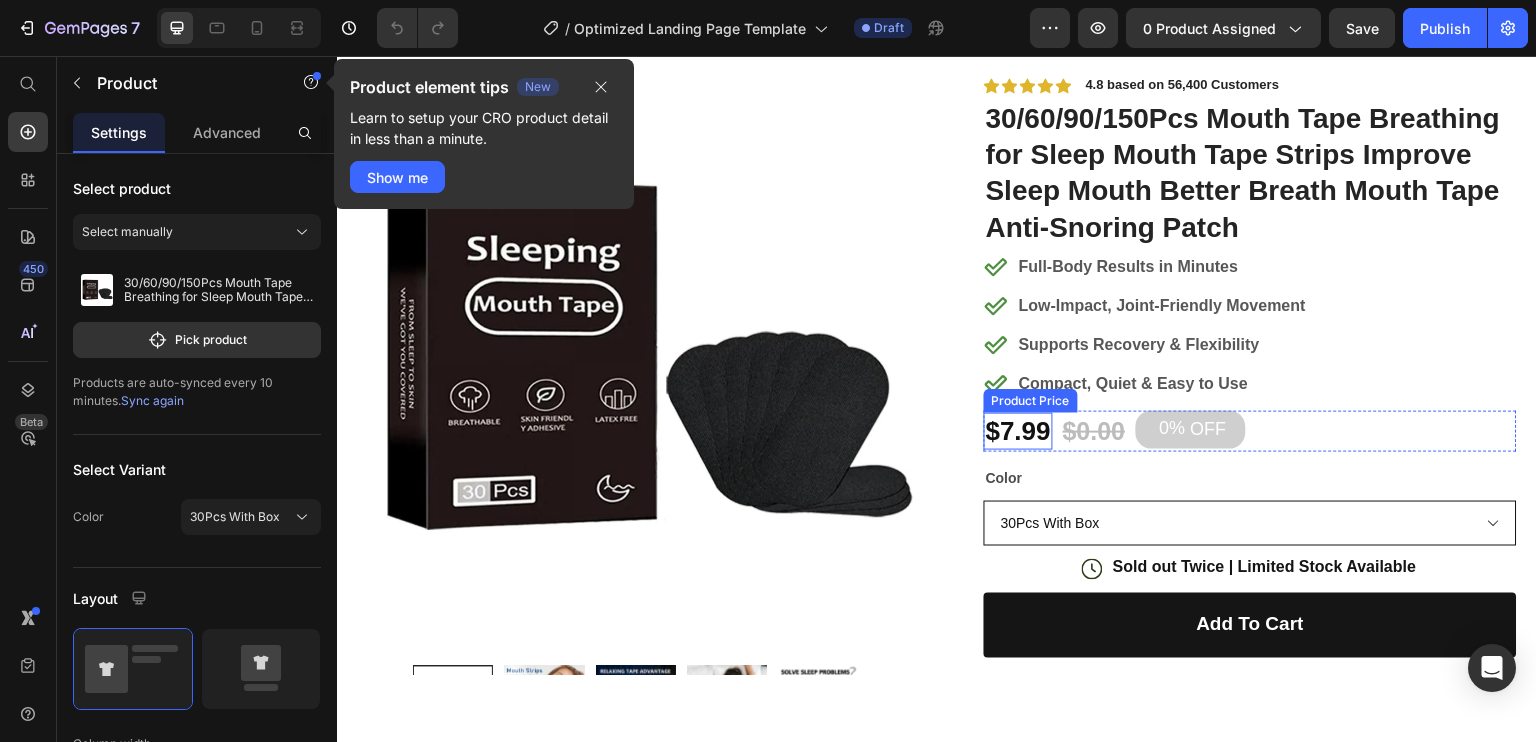scroll, scrollTop: 300, scrollLeft: 0, axis: vertical 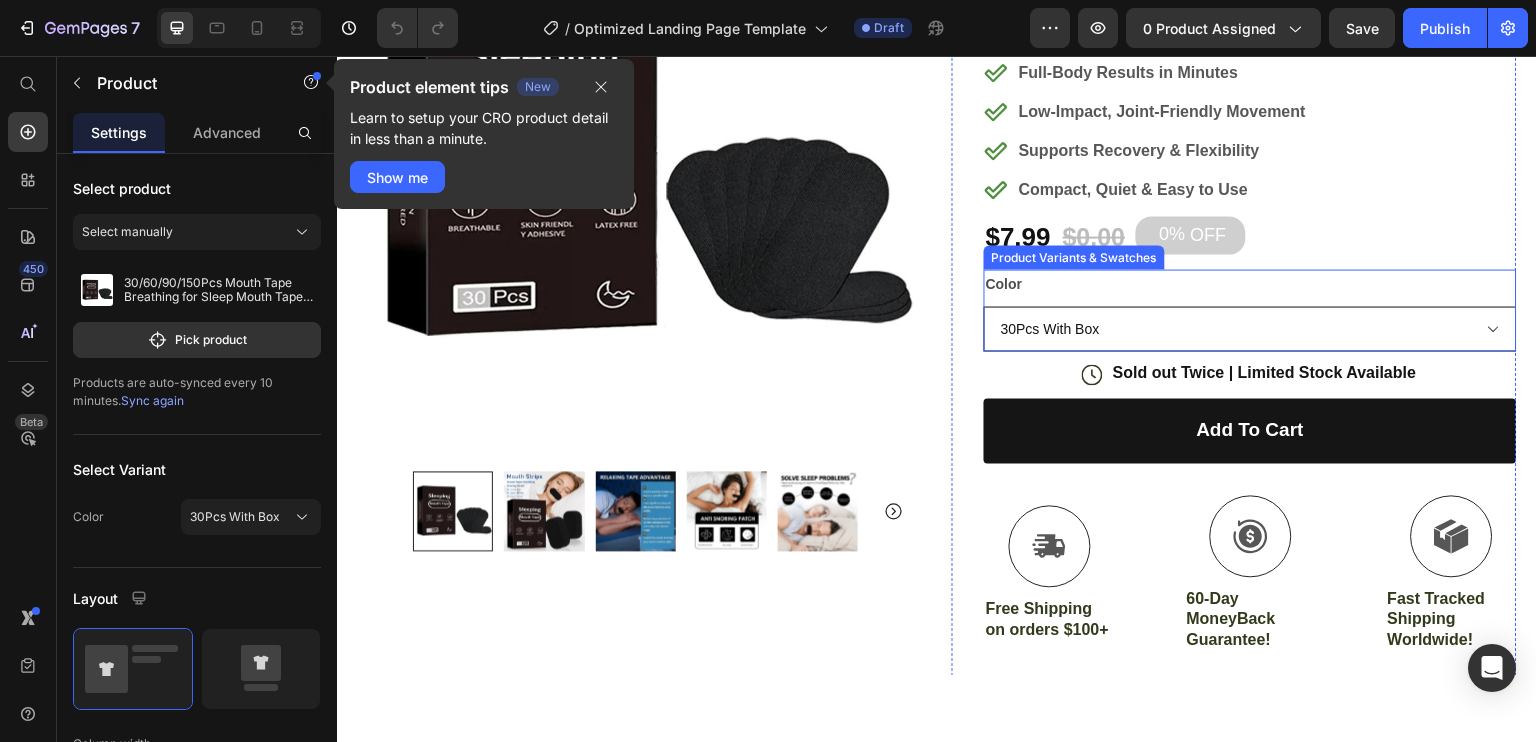 click on "30Pcs With Box 60Pcs With Box 90Pcs With Box 150Pcs With Box" at bounding box center (1250, 327) 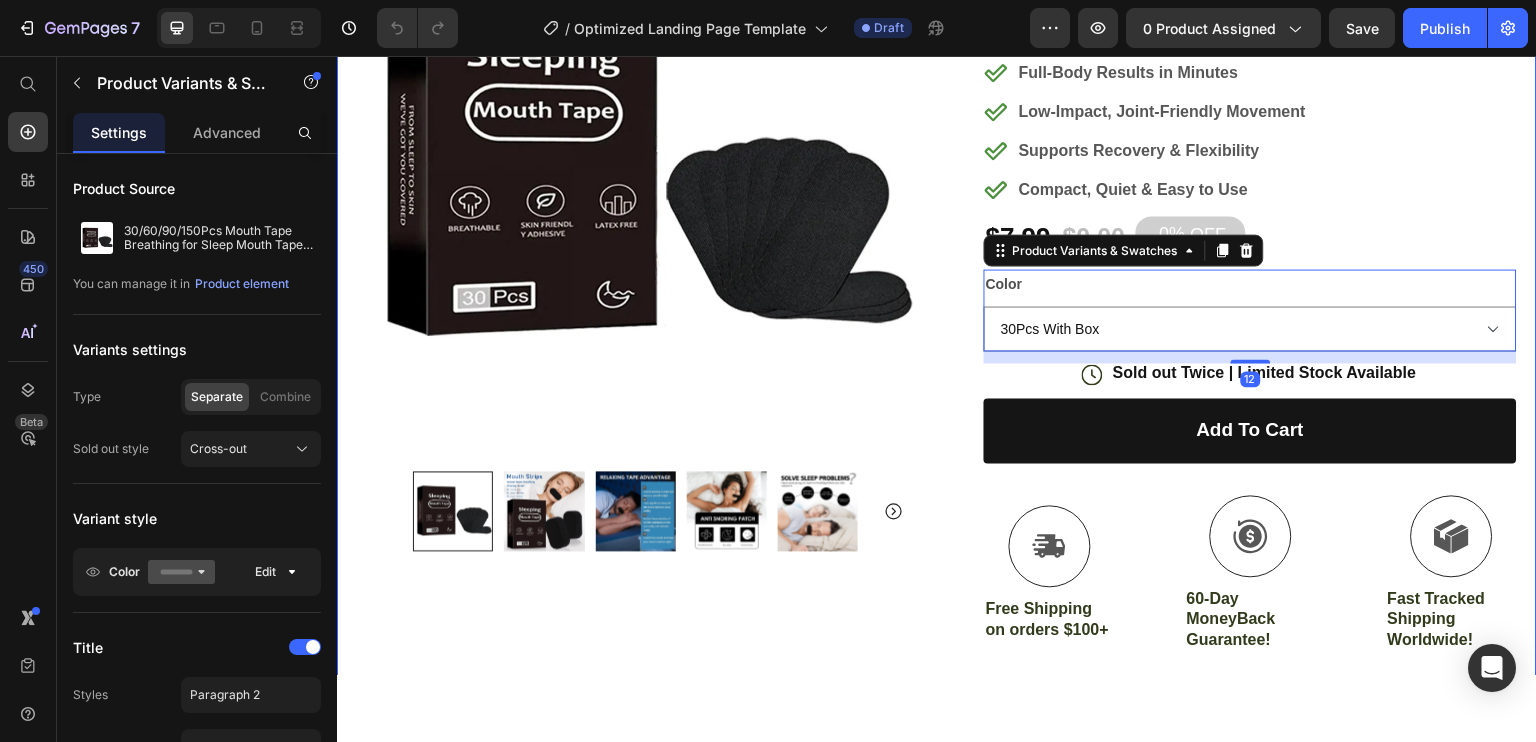 click on "Product Images #1 Home fitness Product of 2024 Text Block
Drop element here Icon
Drop element here
Drop element here Icon Icon Icon List
Icon
Drop element here Row Row   0" at bounding box center (937, 420) 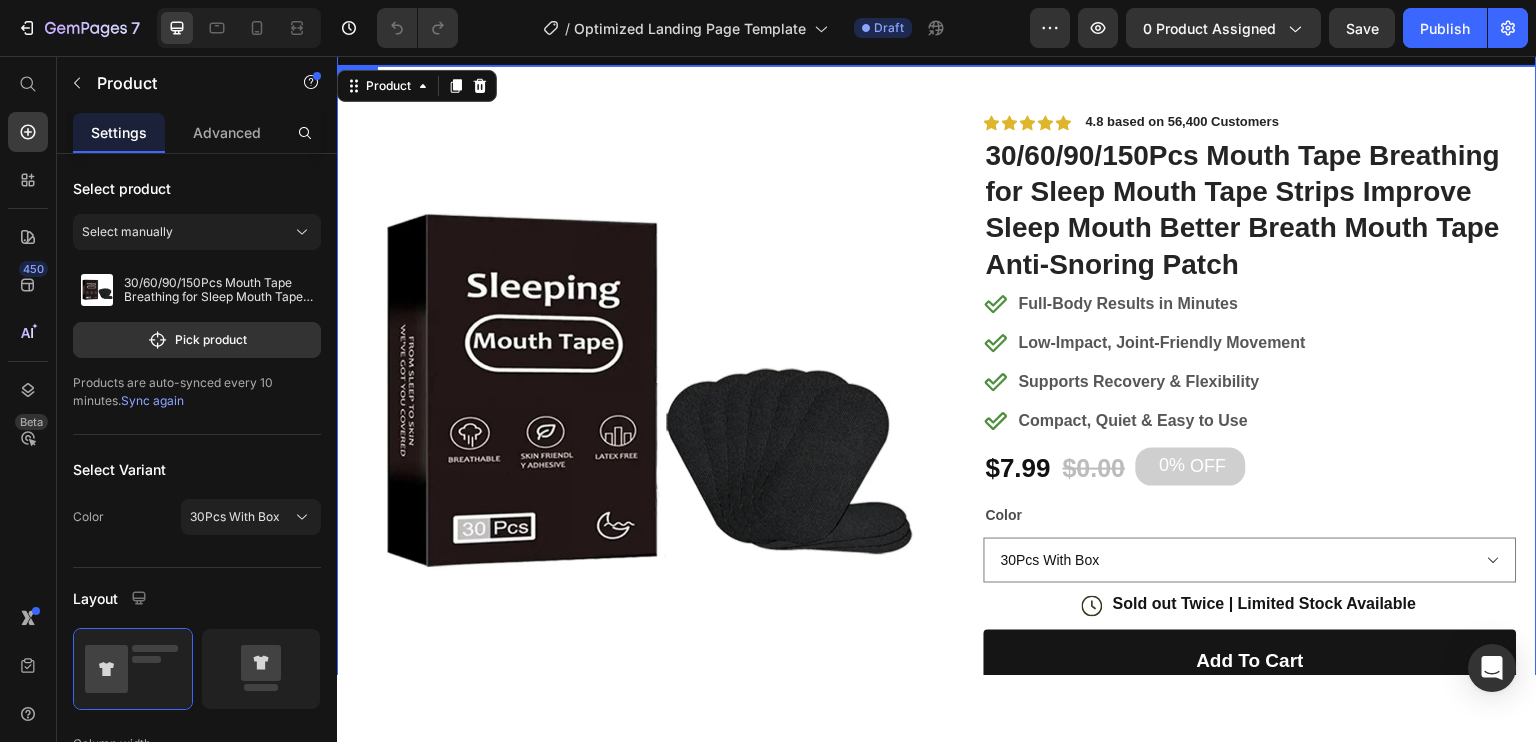 scroll, scrollTop: 100, scrollLeft: 0, axis: vertical 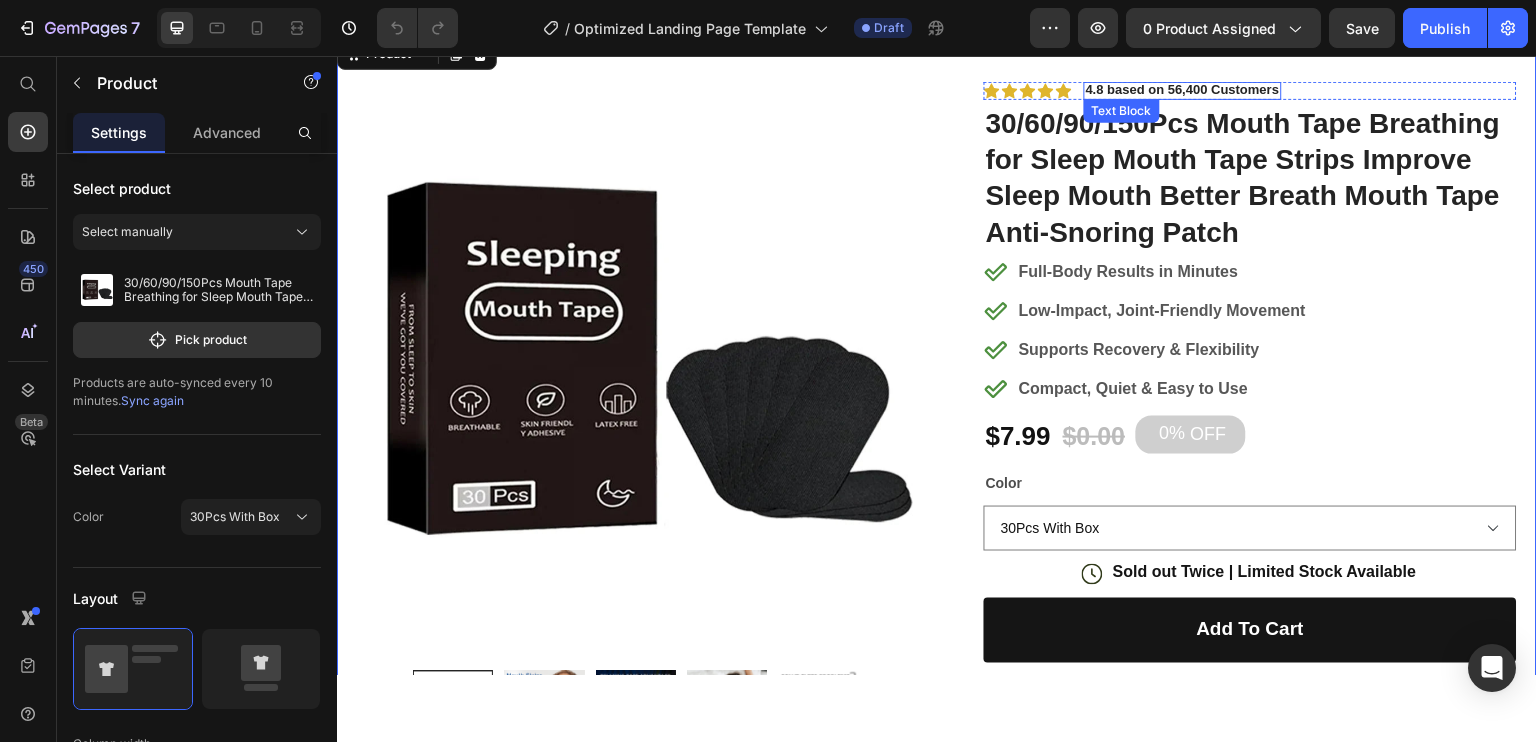 click on "4.8 based on 56,400 Customers" at bounding box center [1183, 88] 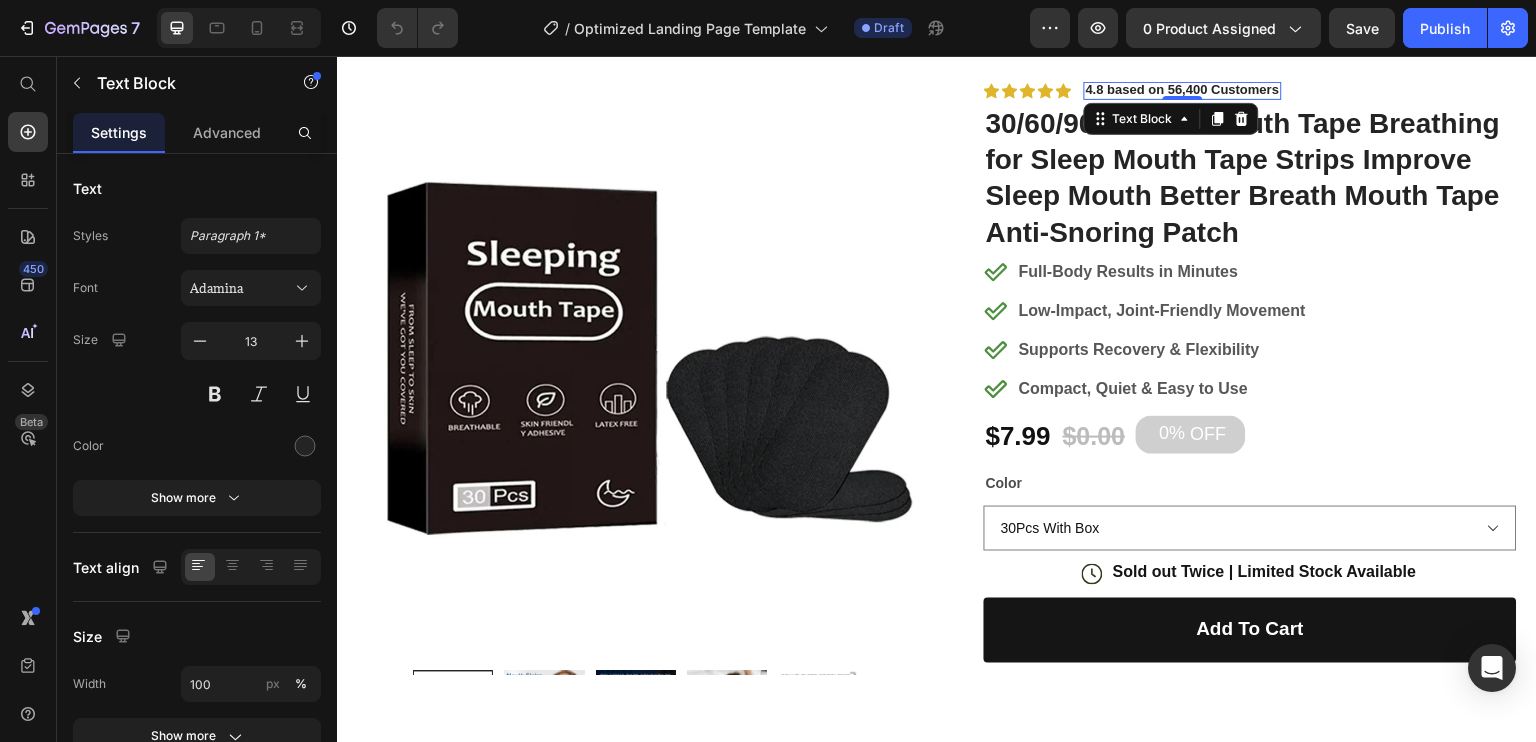 click on "4.8 based on 56,400 Customers" at bounding box center (1183, 88) 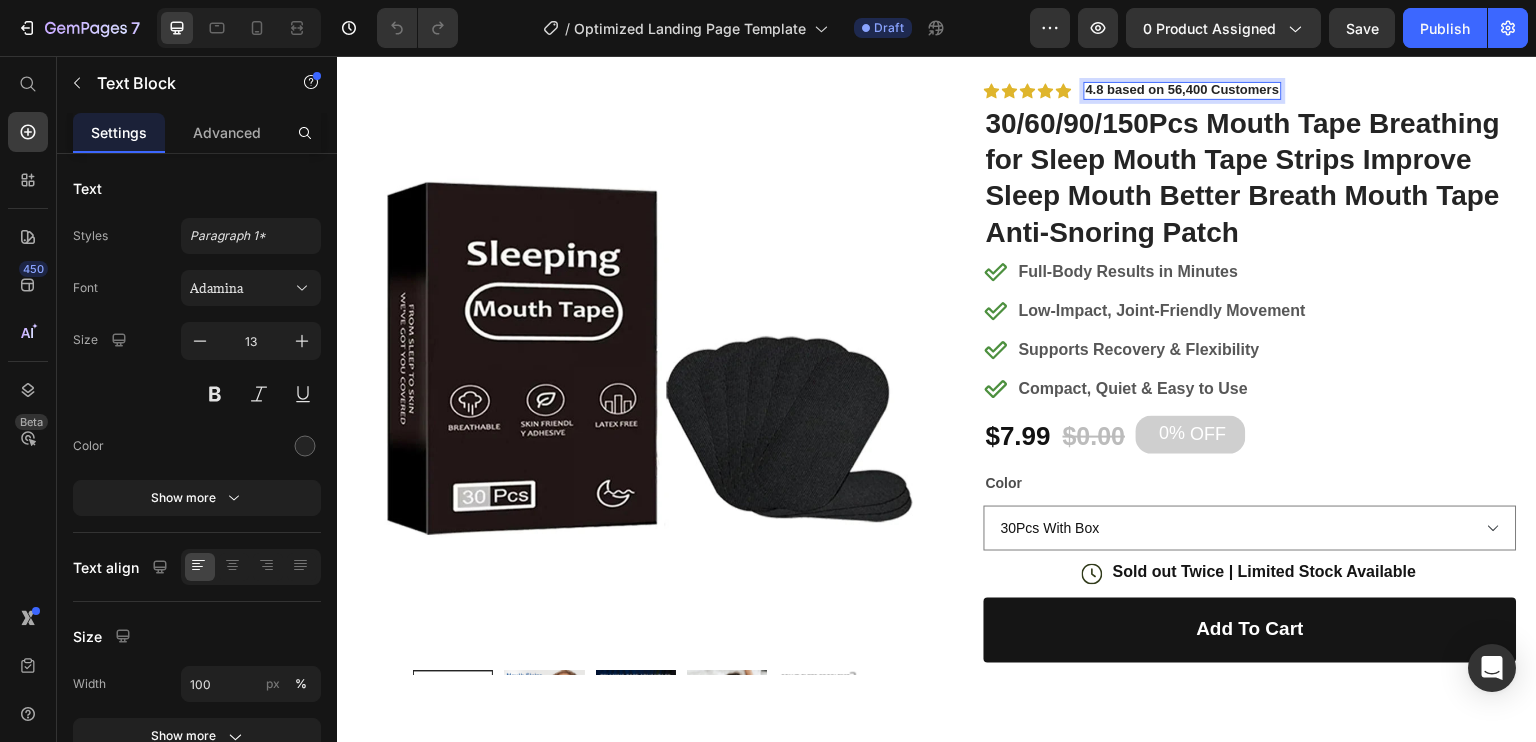 click on "4.8 based on 56,400 Customers" at bounding box center (1183, 88) 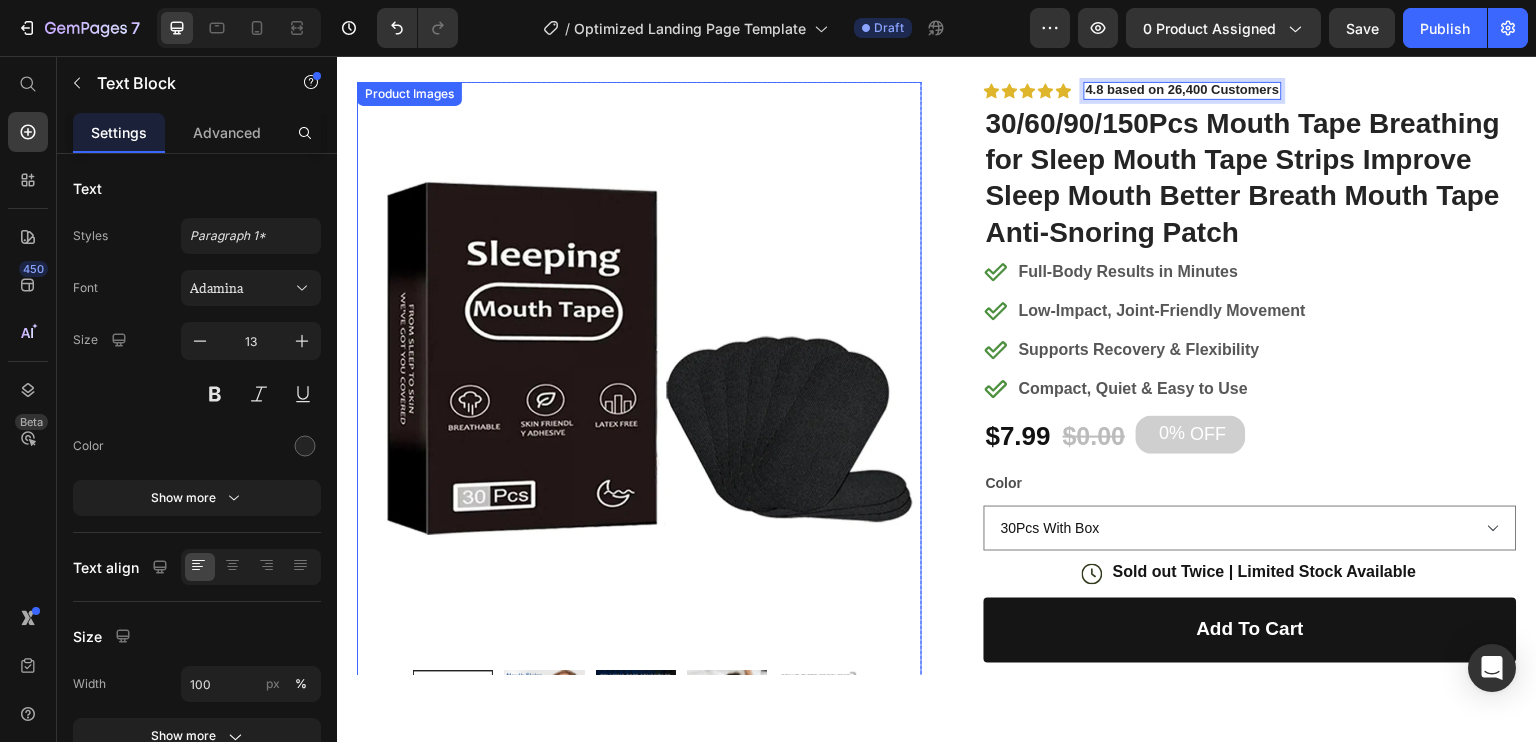 click at bounding box center (639, 363) 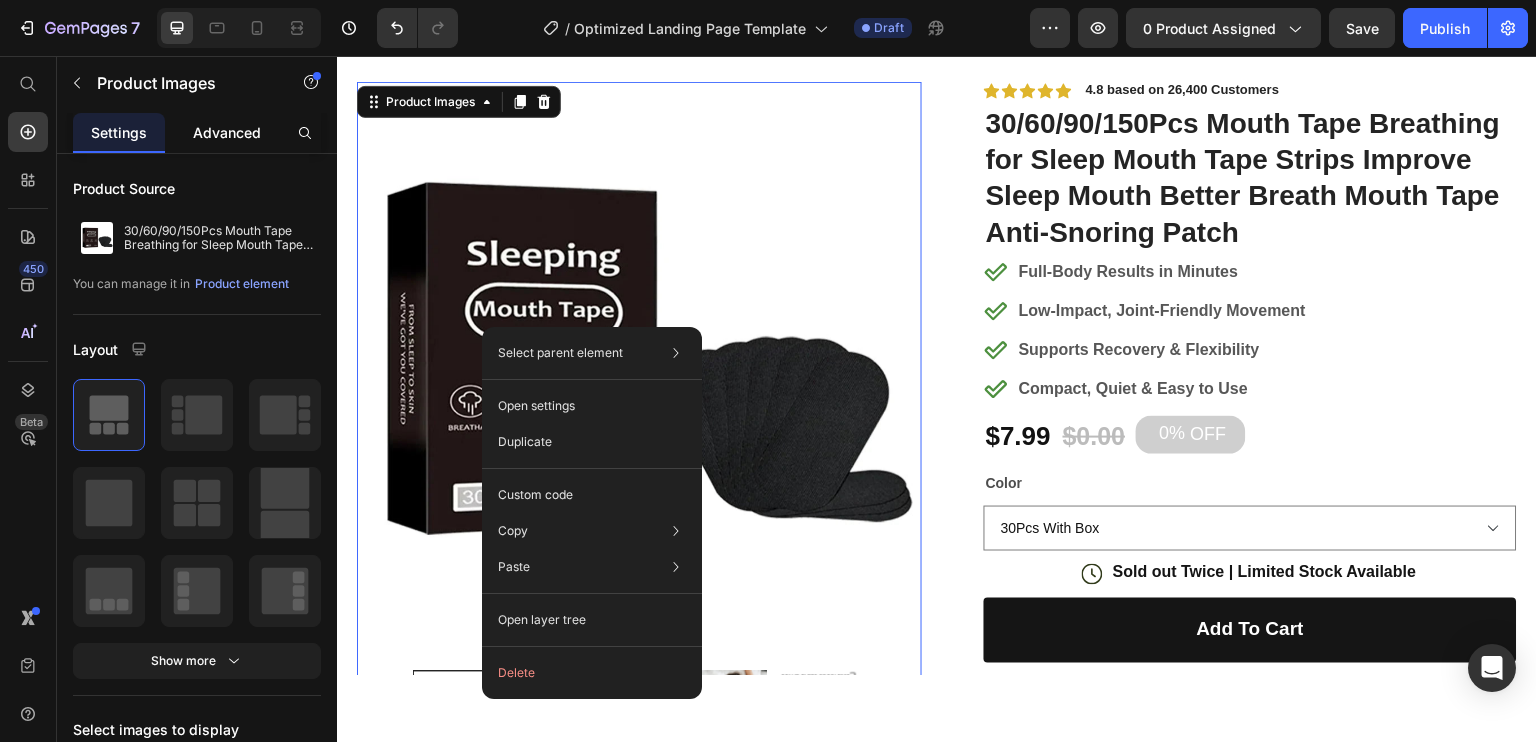 click on "Advanced" at bounding box center (227, 132) 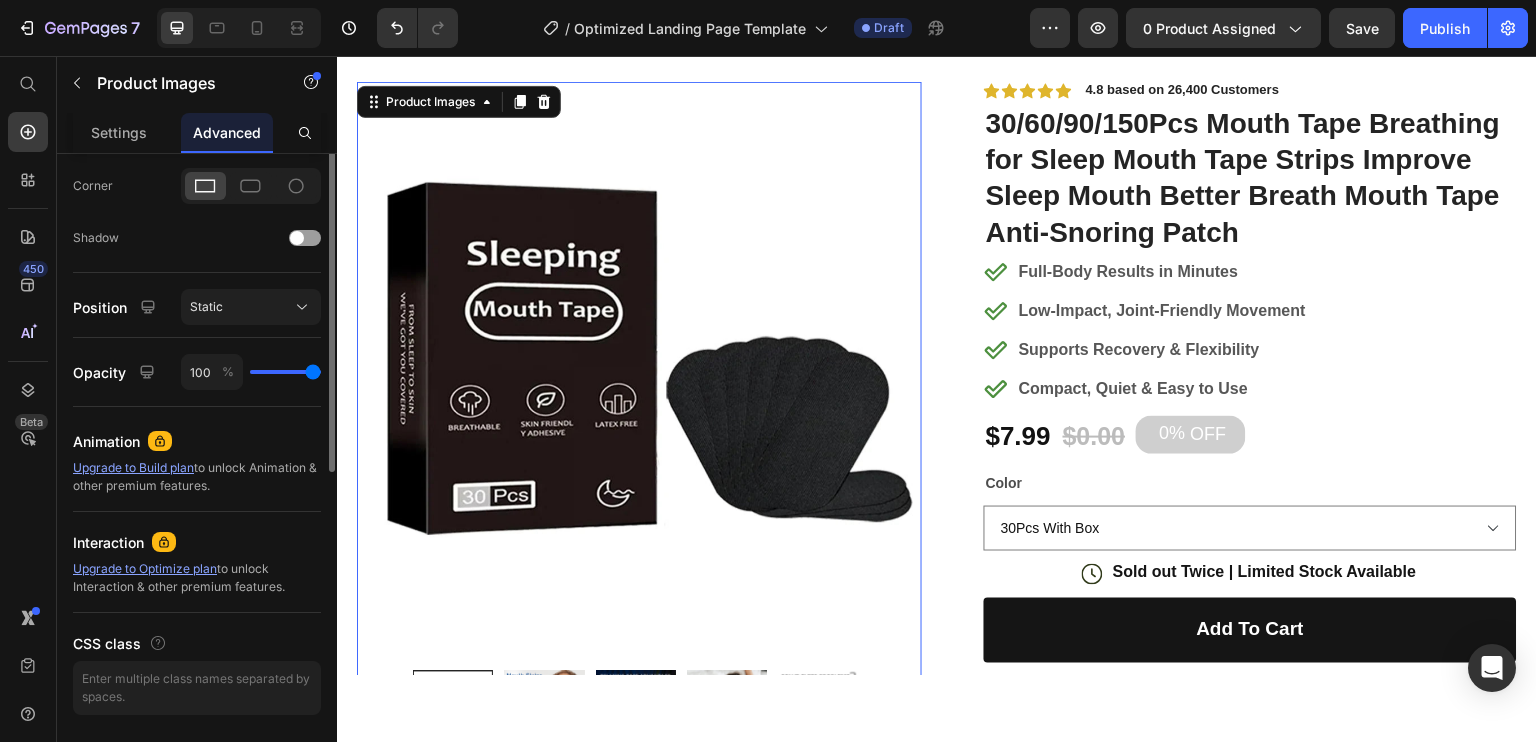 scroll, scrollTop: 100, scrollLeft: 0, axis: vertical 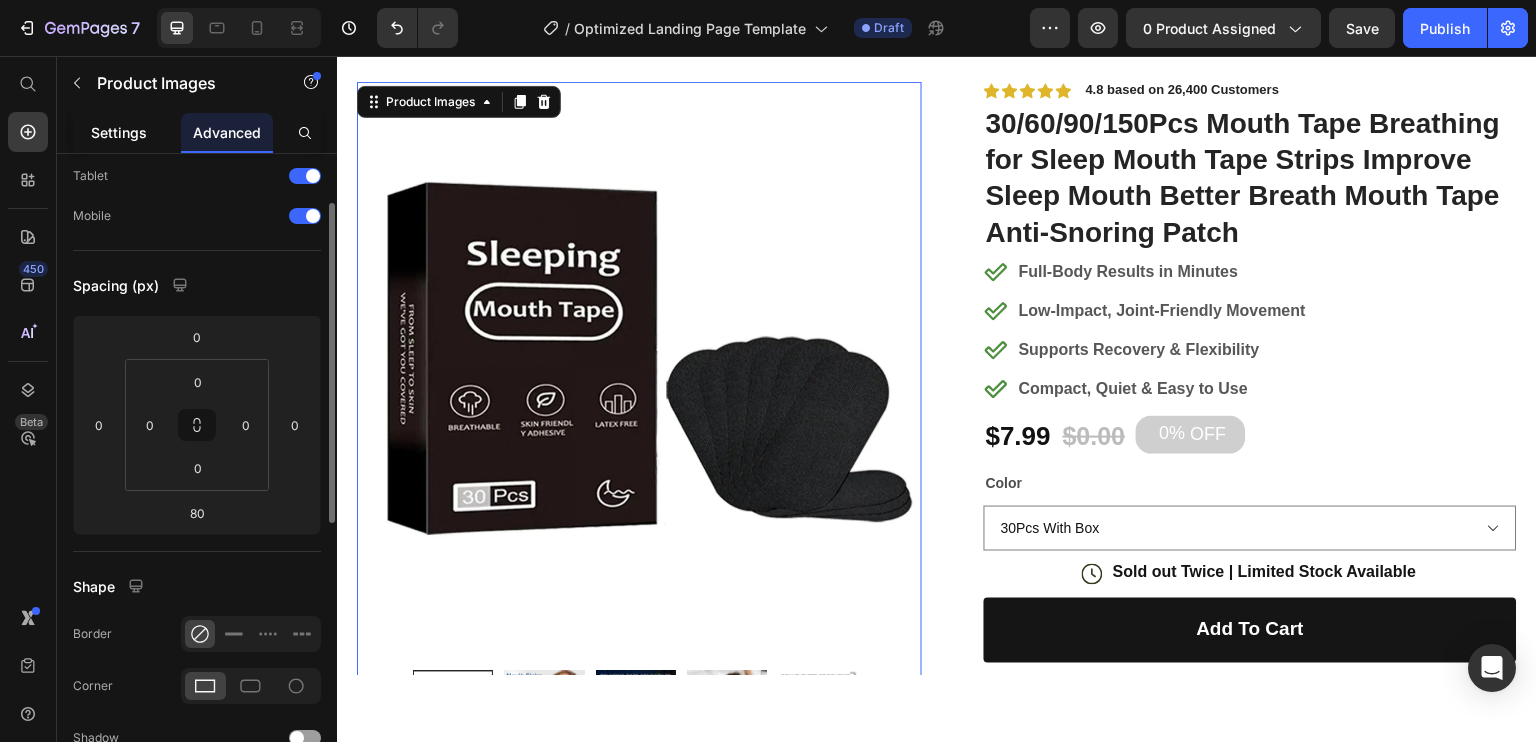 click on "Settings" at bounding box center [119, 132] 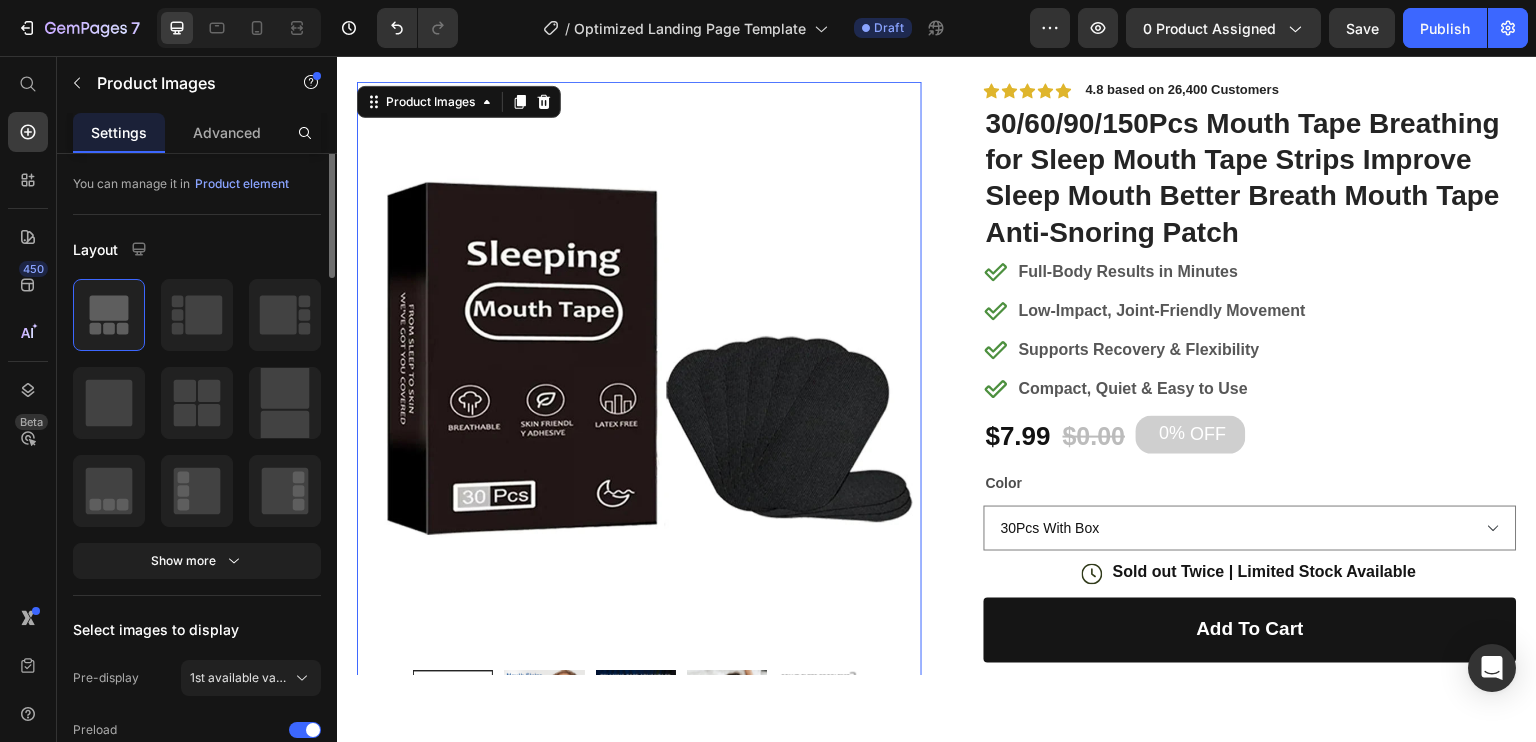 scroll, scrollTop: 0, scrollLeft: 0, axis: both 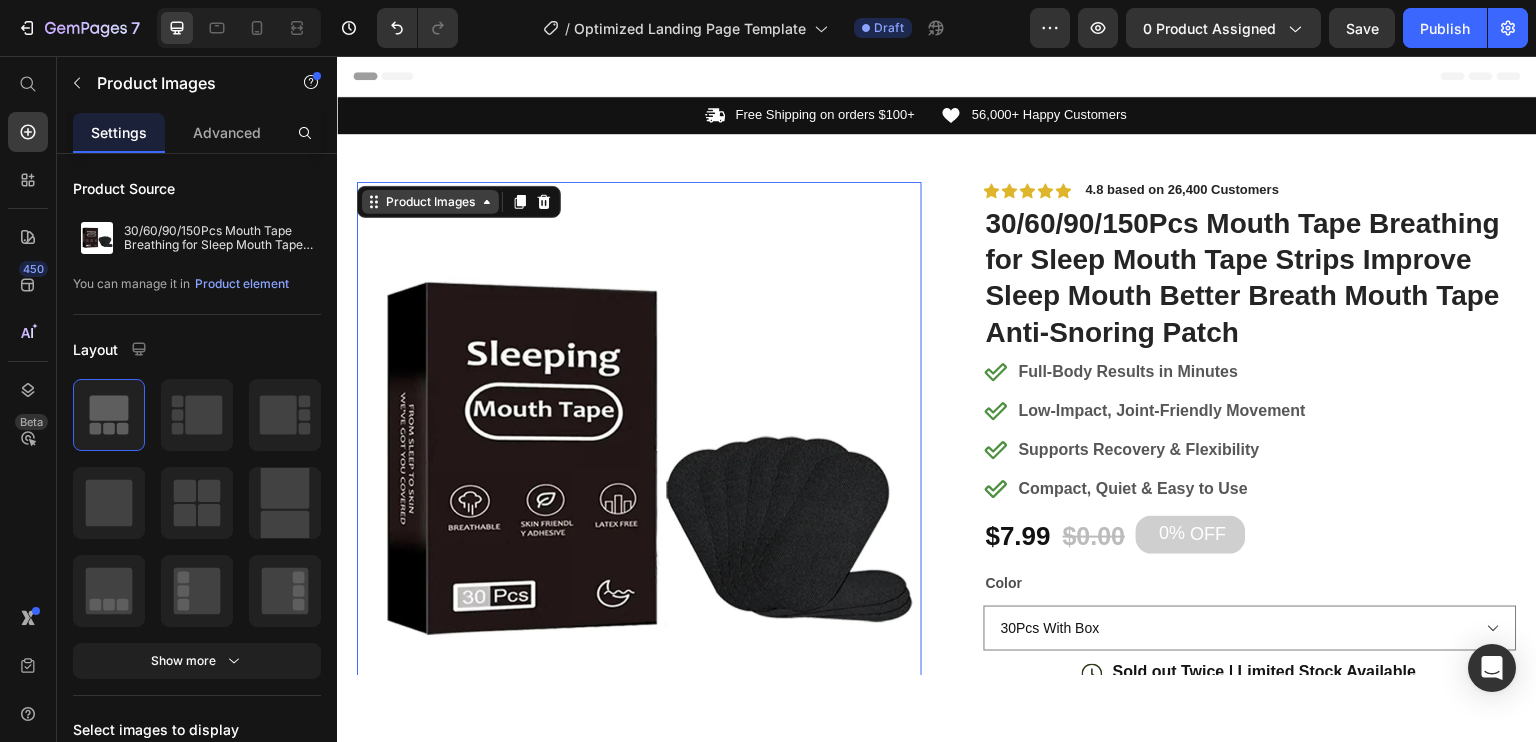 click 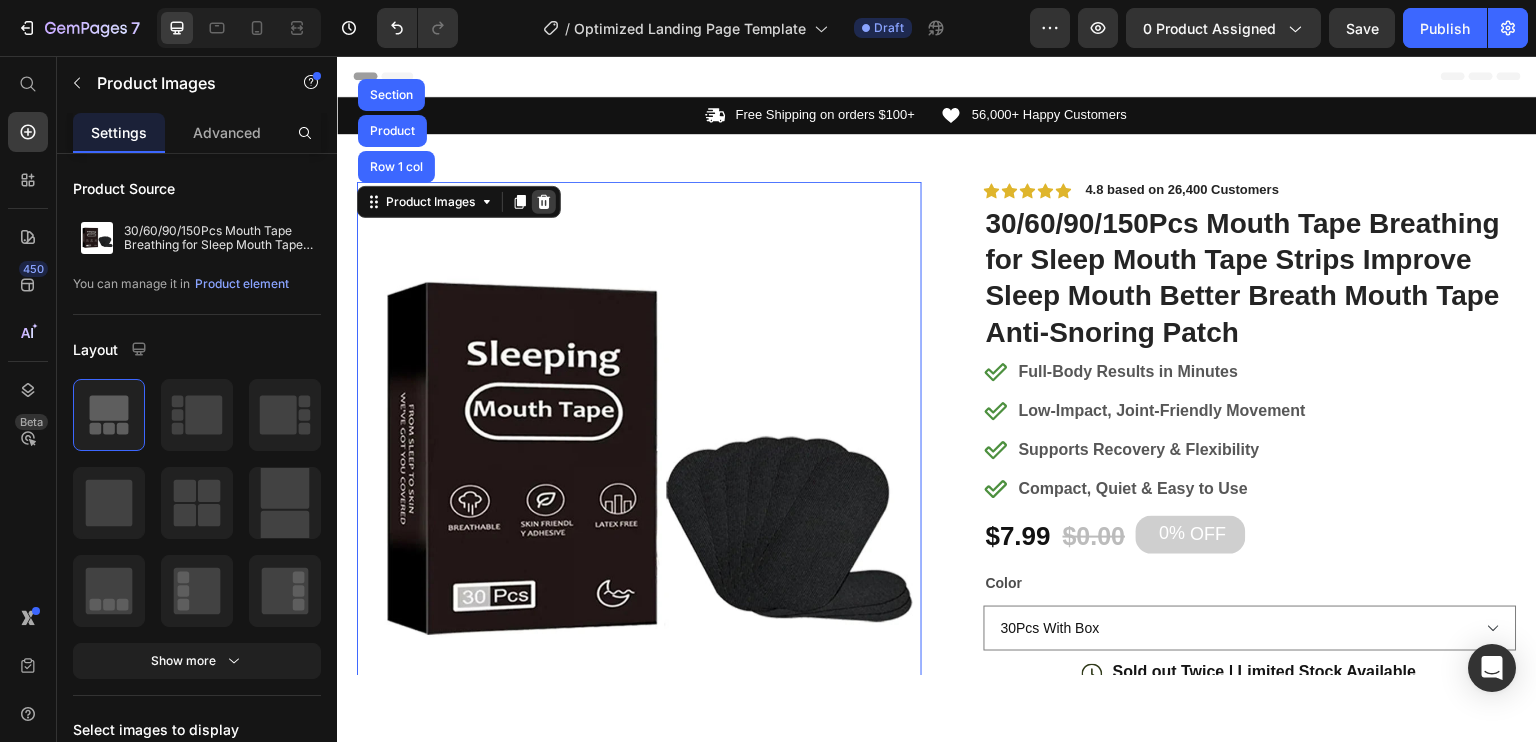 click 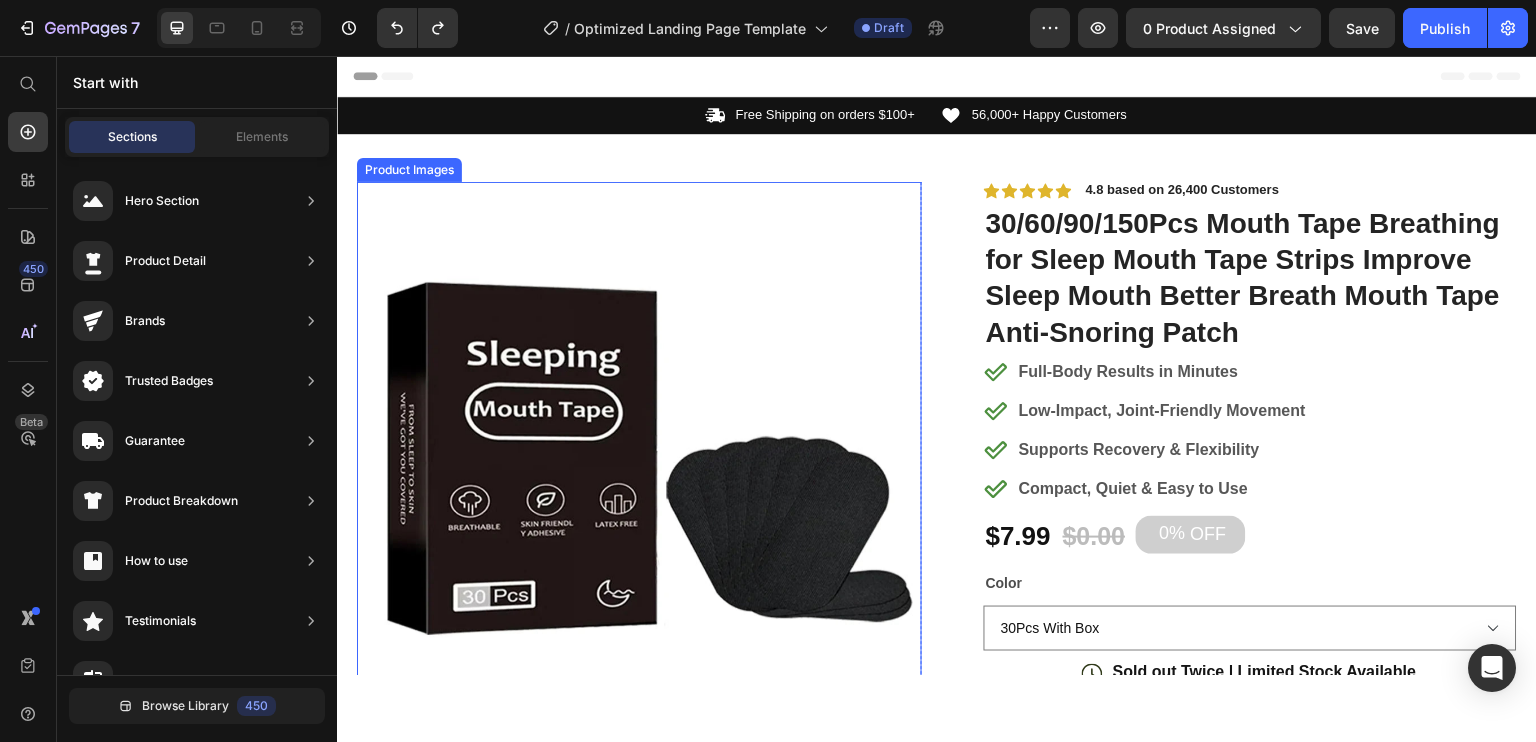click at bounding box center (639, 463) 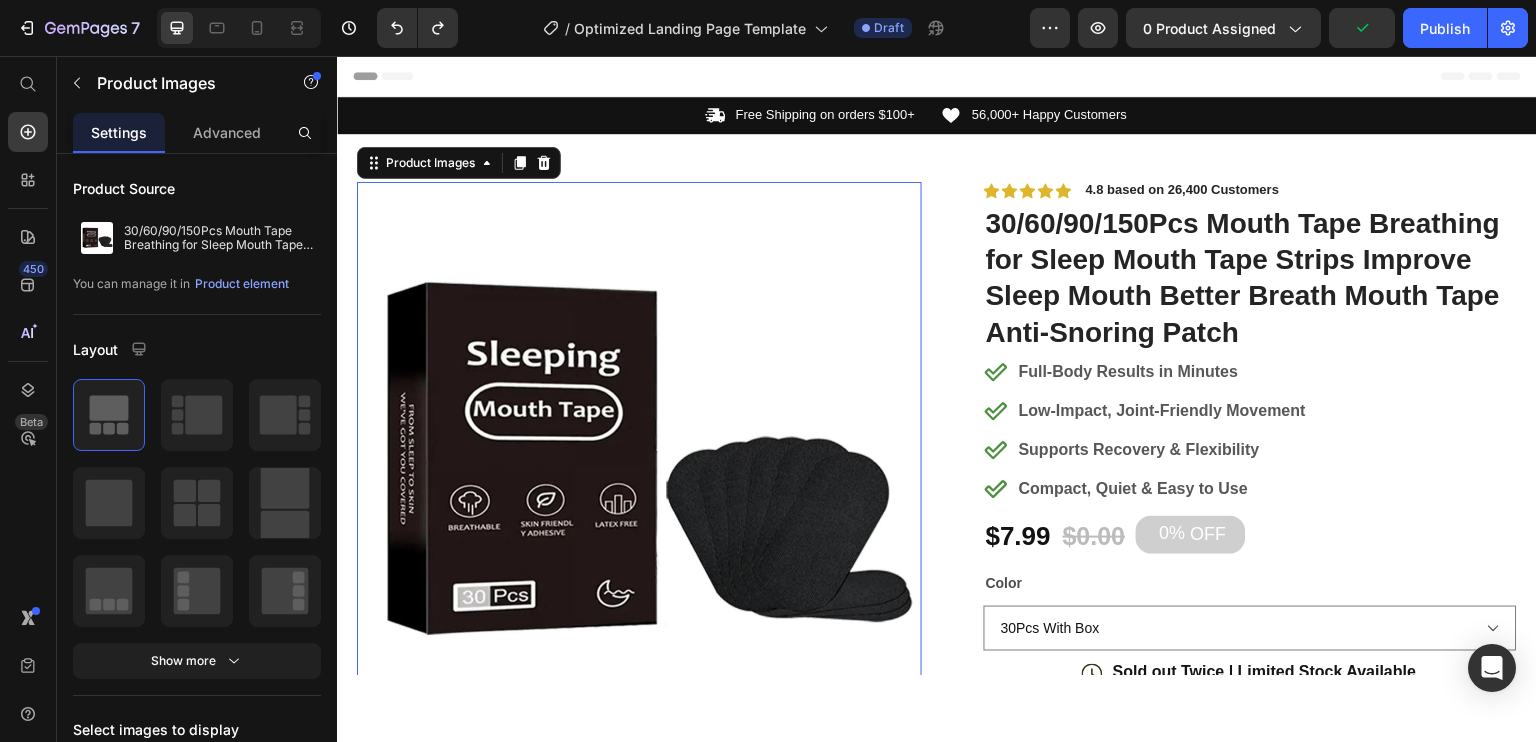 click at bounding box center (639, 463) 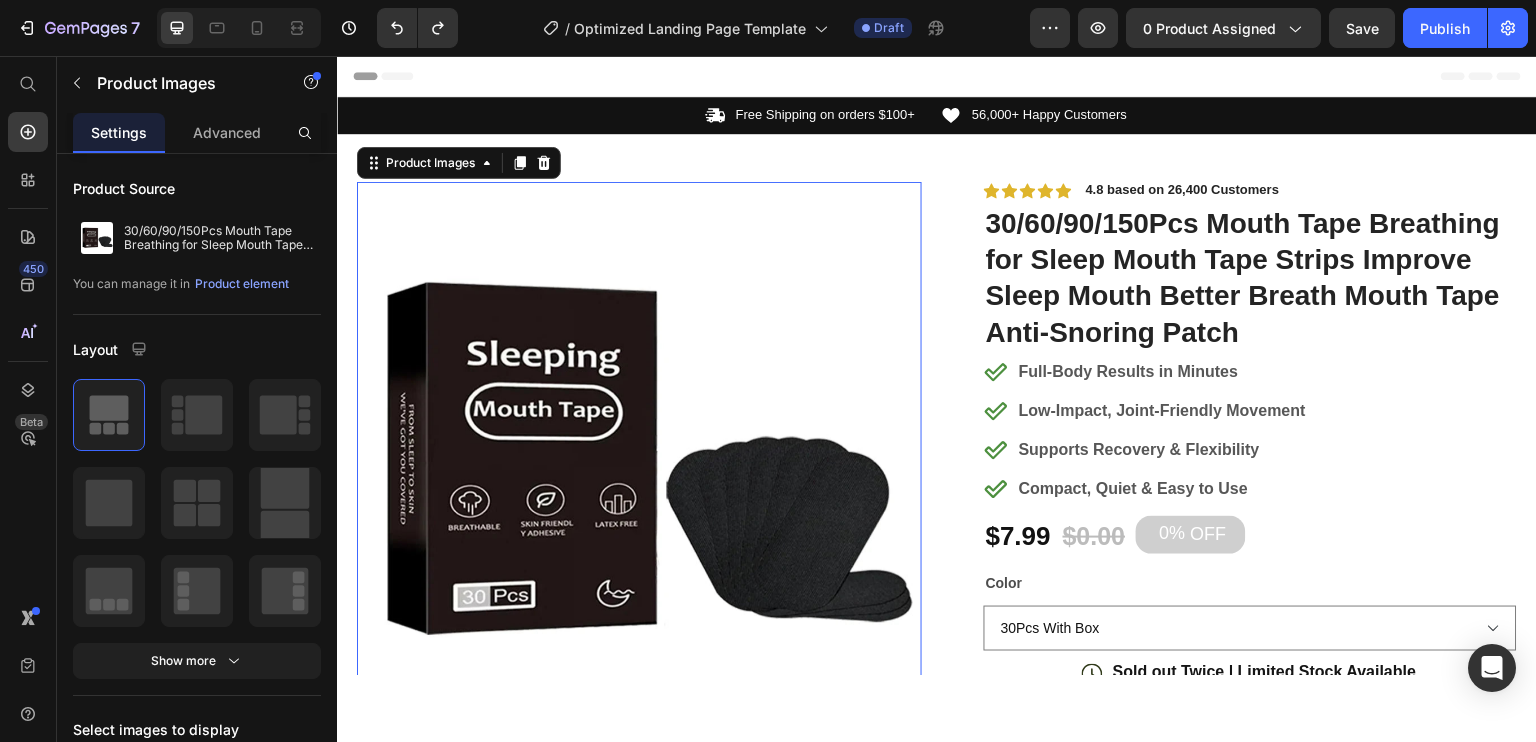 click at bounding box center (639, 463) 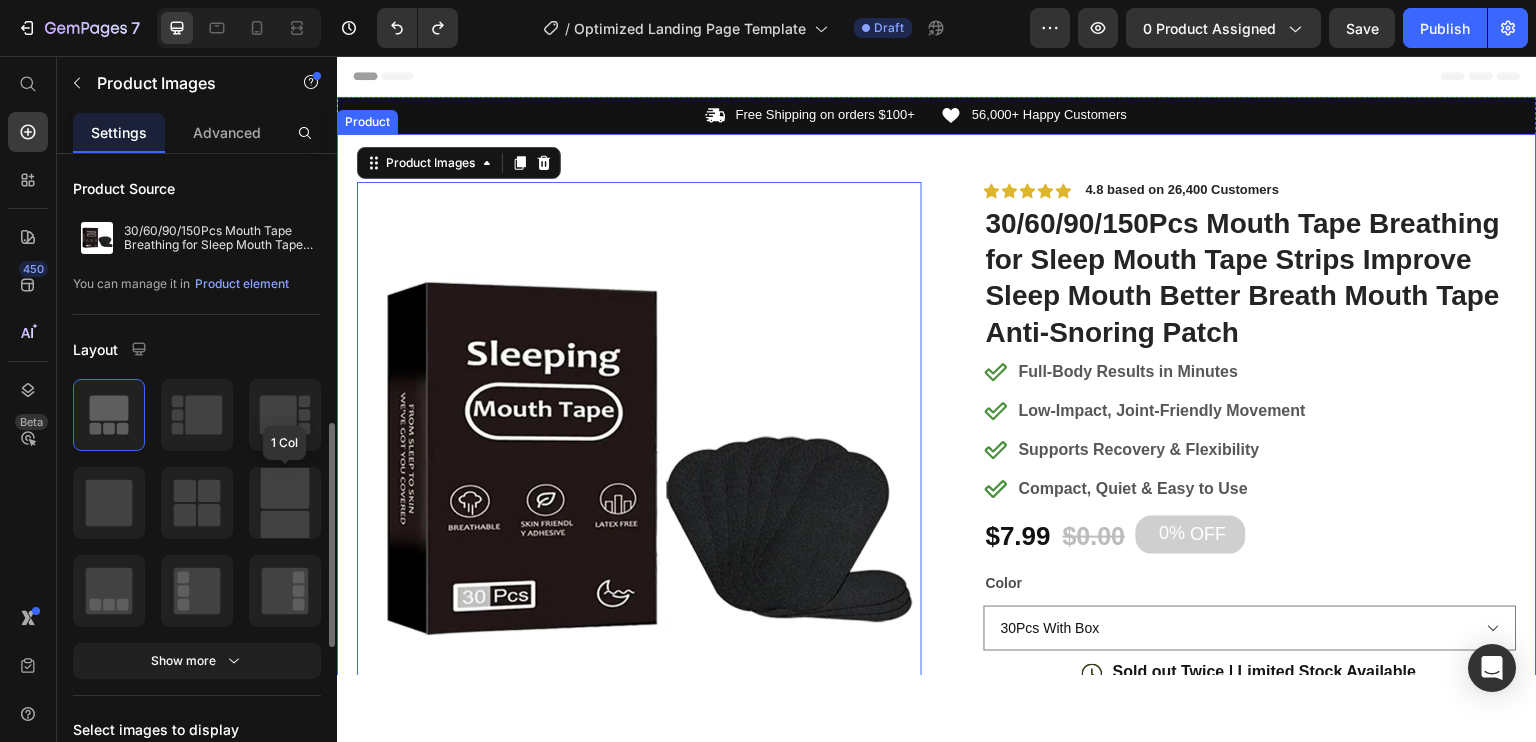 scroll, scrollTop: 500, scrollLeft: 0, axis: vertical 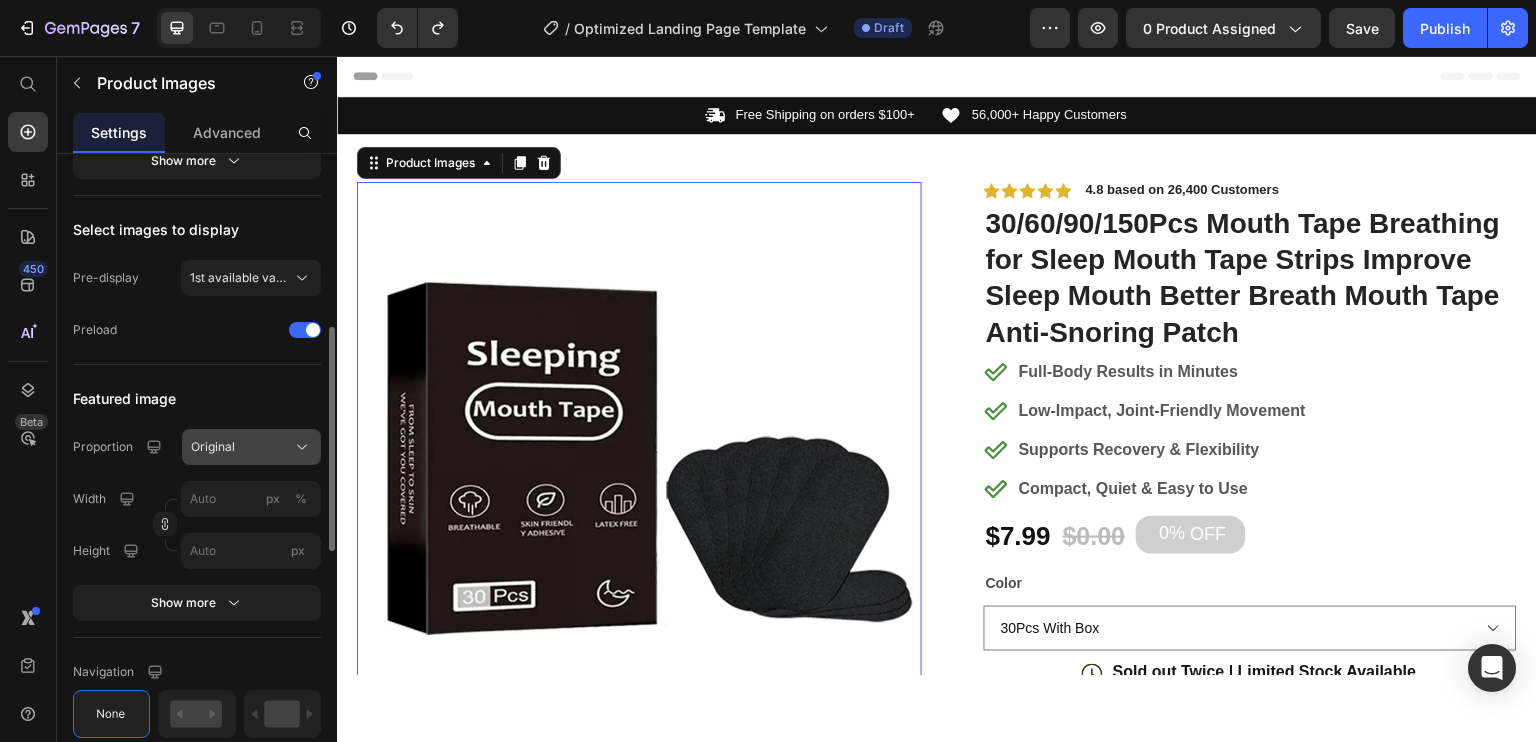 click on "Original" 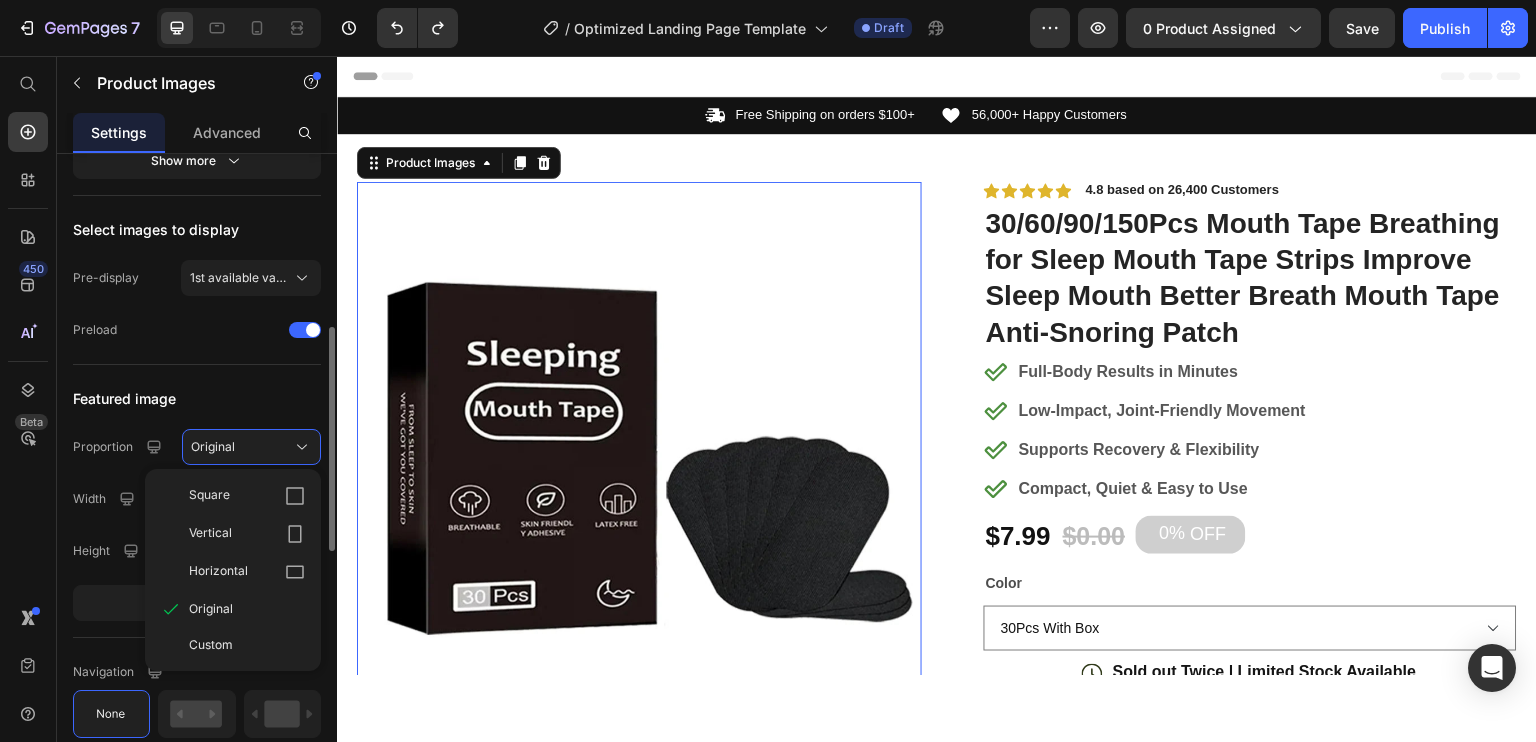 click on "Featured image" at bounding box center (197, 399) 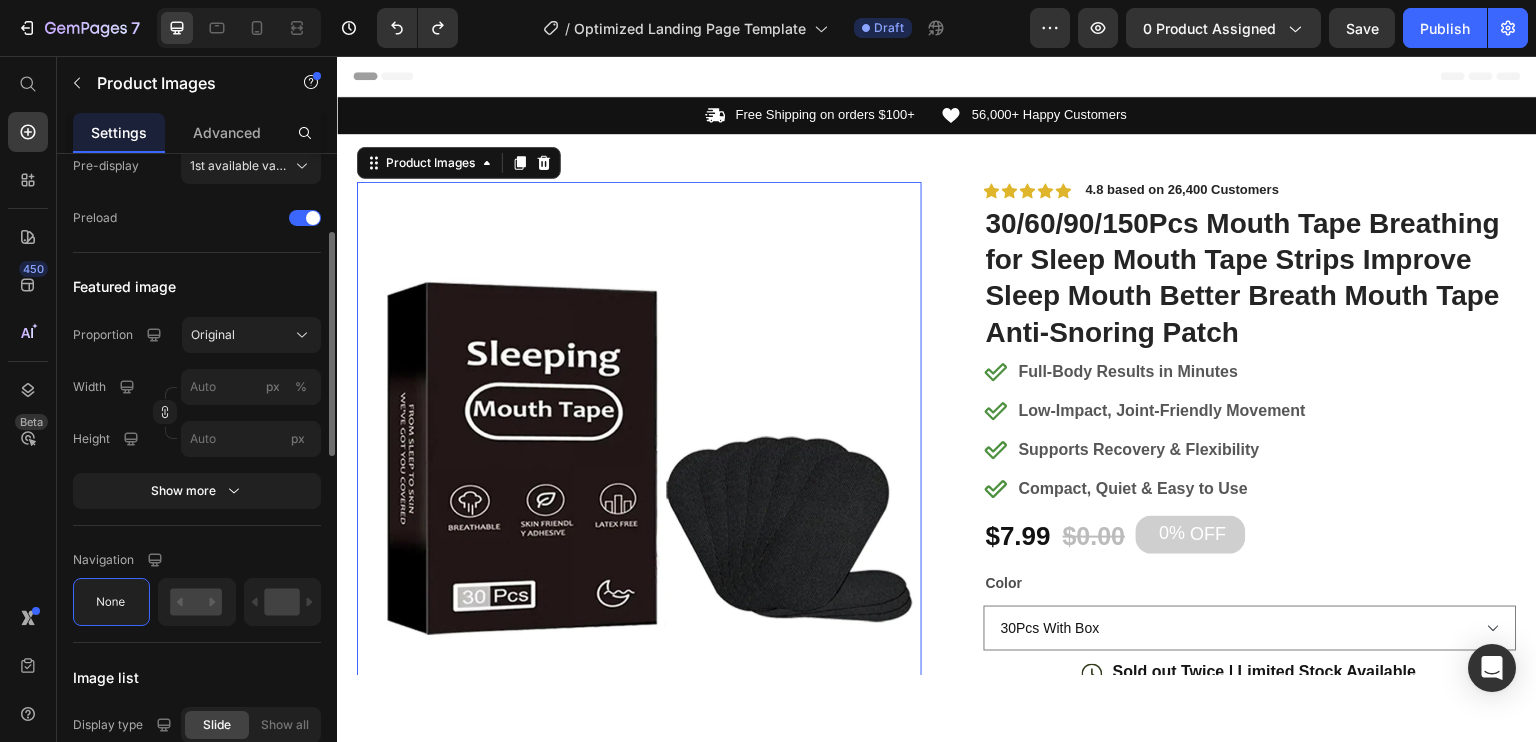 scroll, scrollTop: 12, scrollLeft: 0, axis: vertical 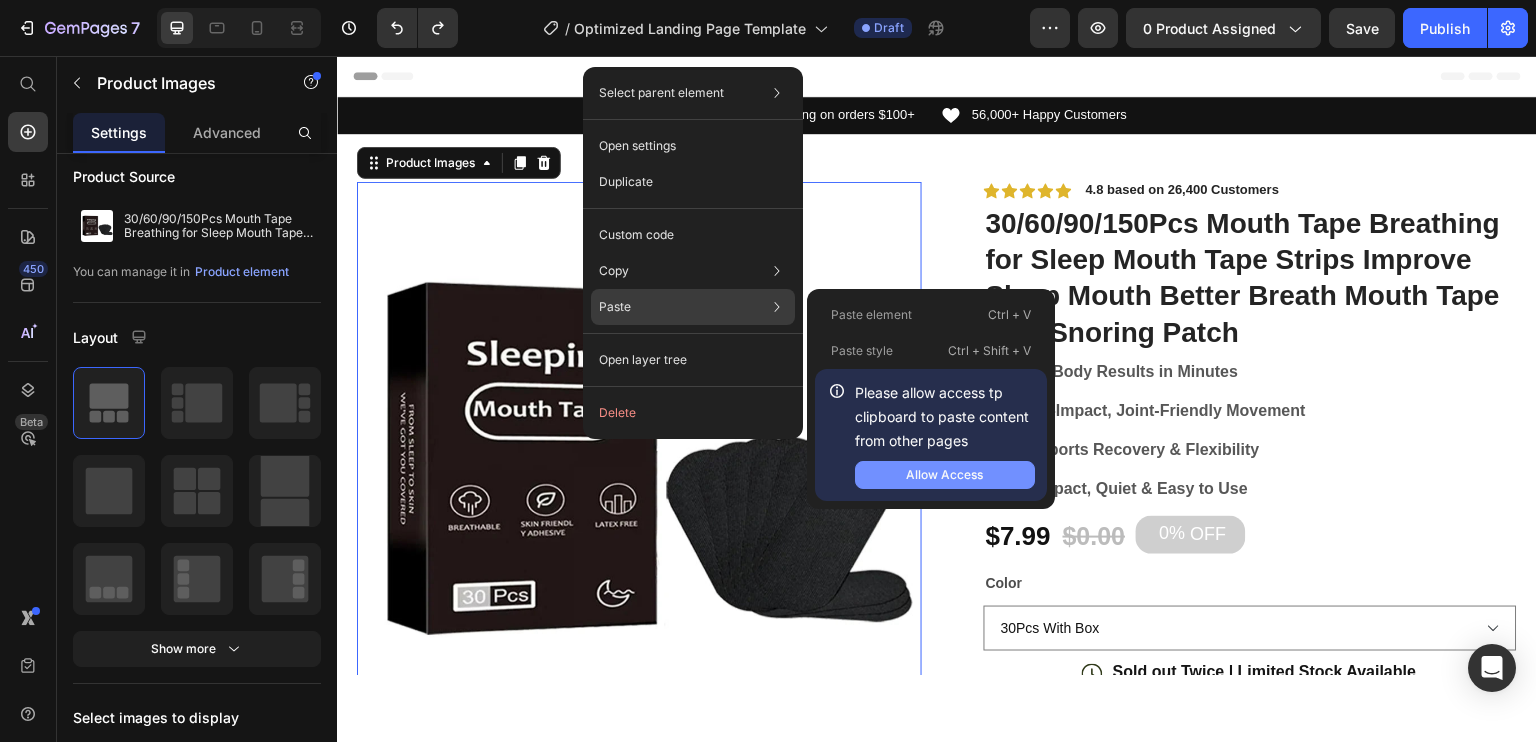 click on "Allow Access" at bounding box center (944, 475) 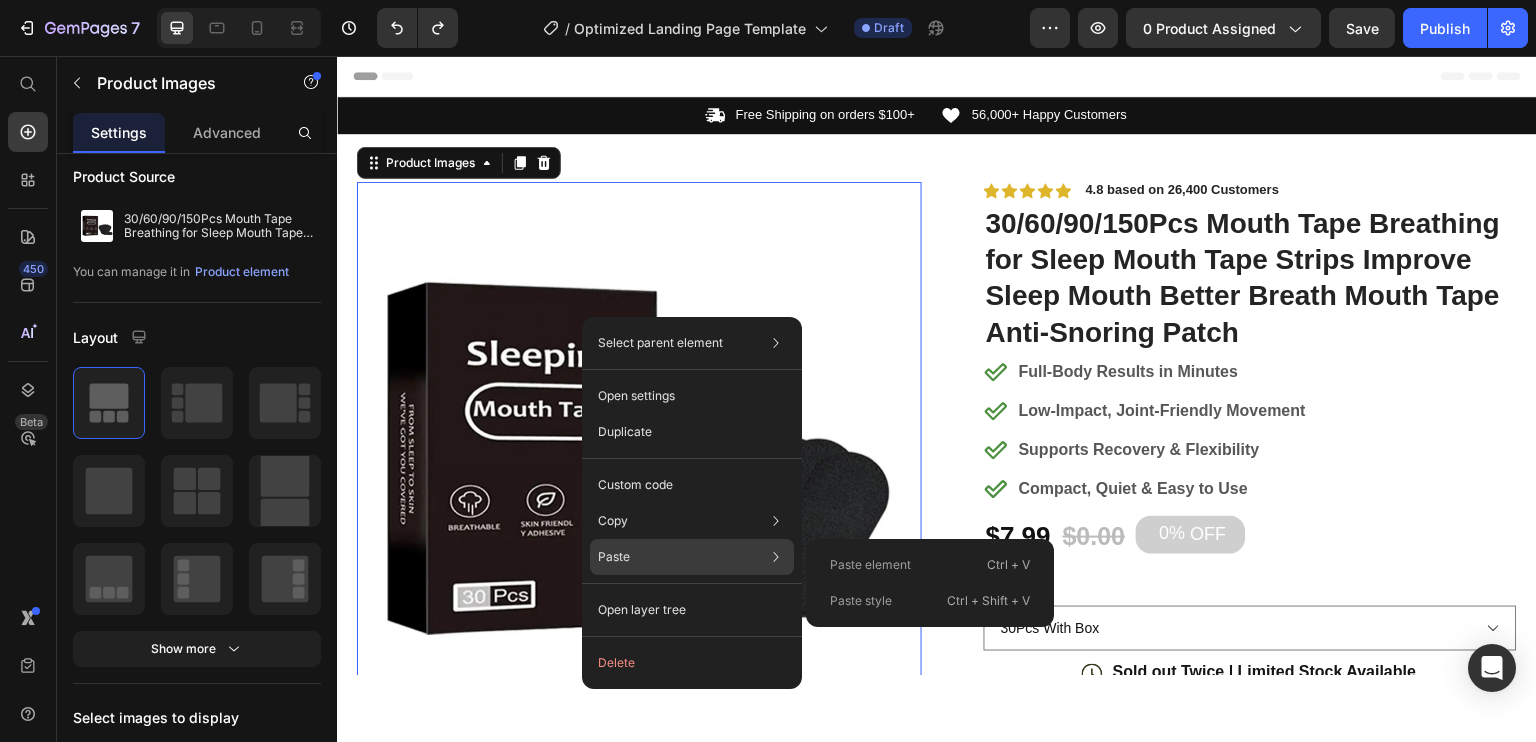 click on "Paste Paste element  Ctrl + V Paste style  Ctrl + Shift + V" 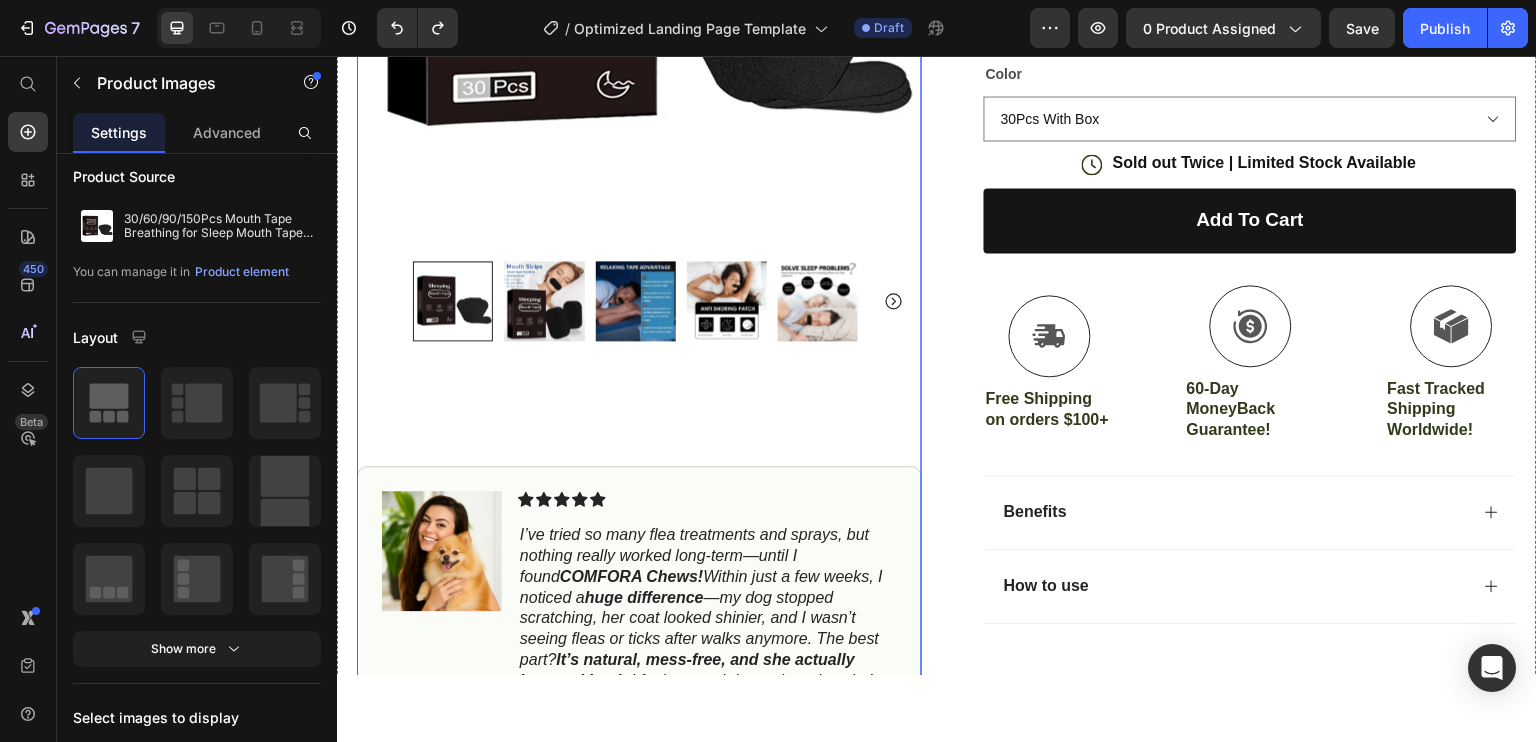 scroll, scrollTop: 700, scrollLeft: 0, axis: vertical 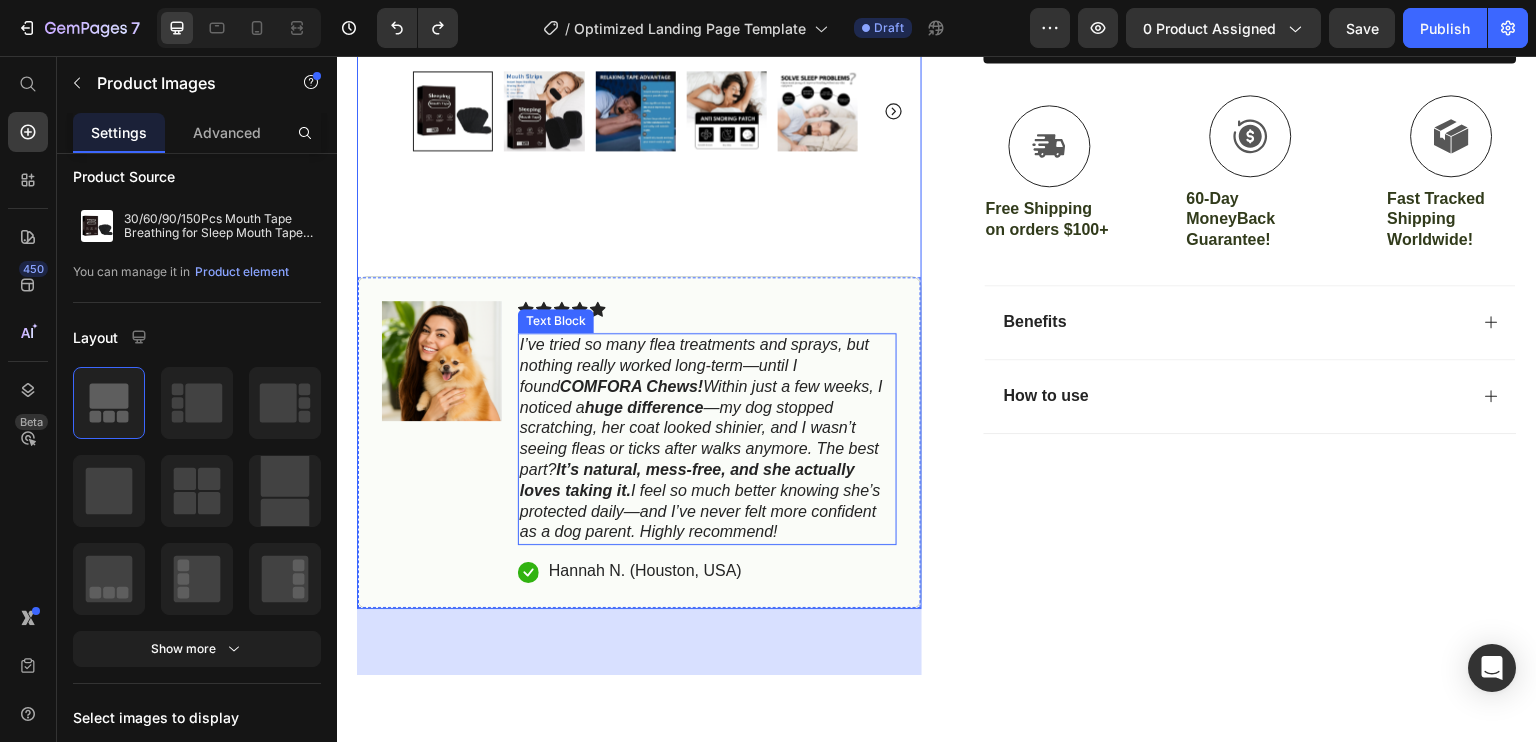 click on "COMFORA Chews!" at bounding box center [631, 385] 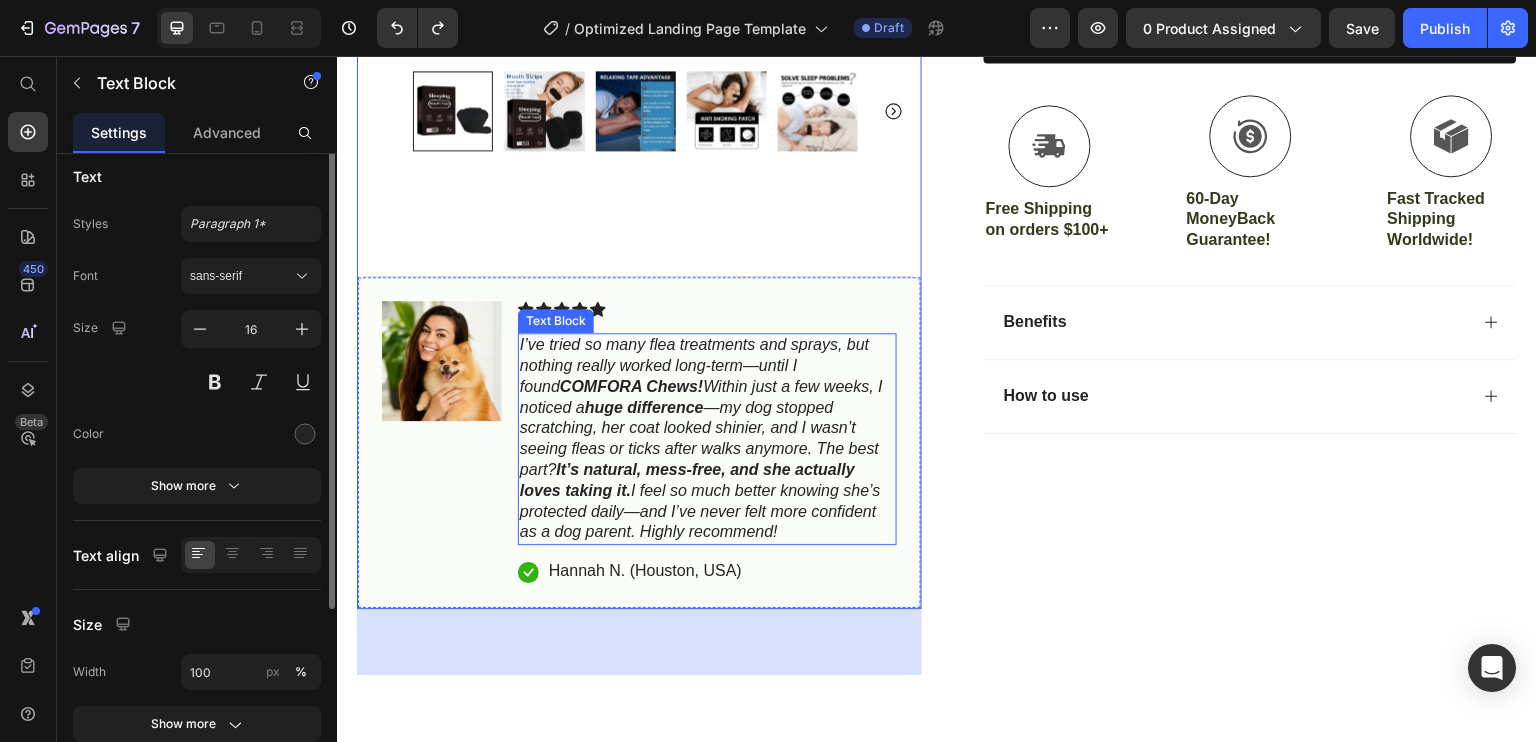 scroll, scrollTop: 0, scrollLeft: 0, axis: both 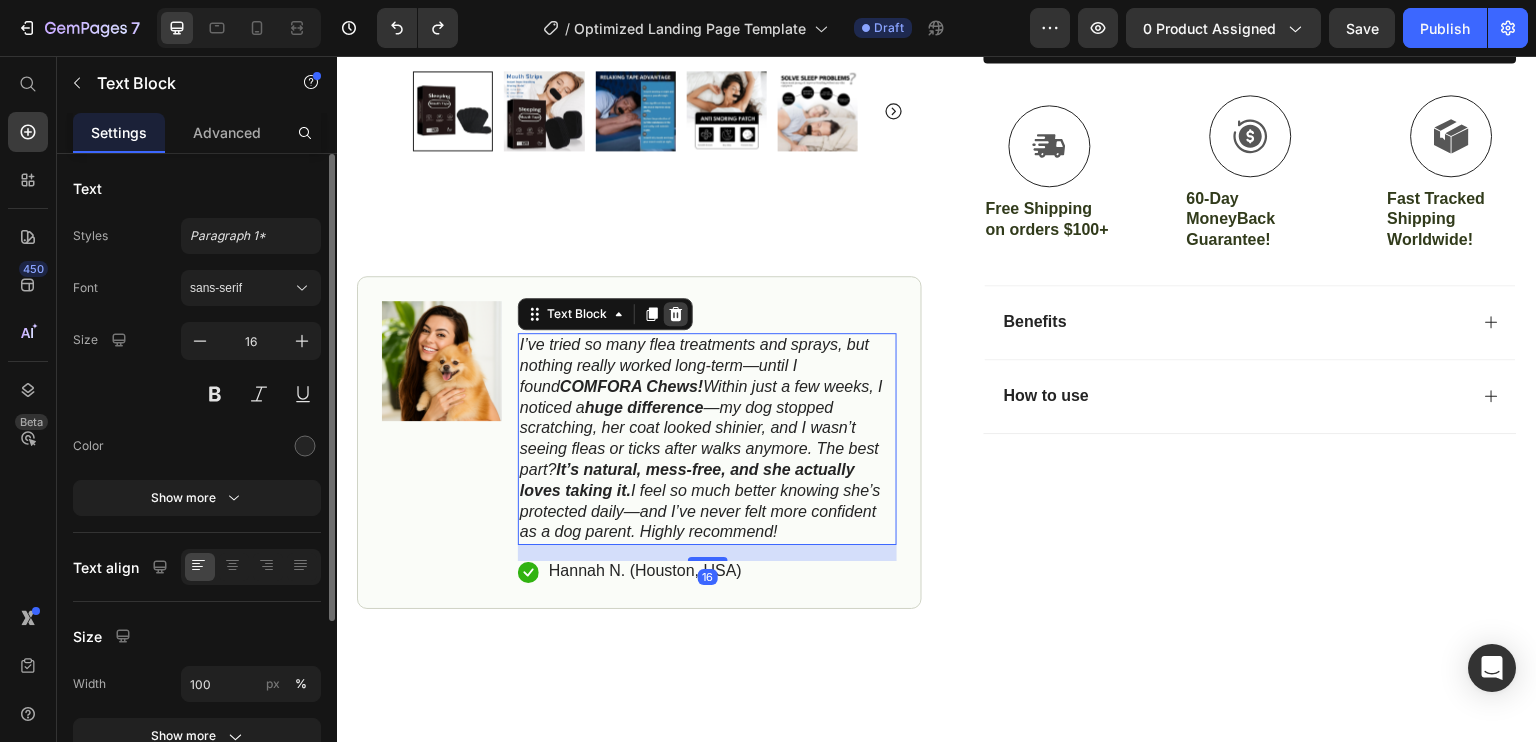 click at bounding box center (676, 313) 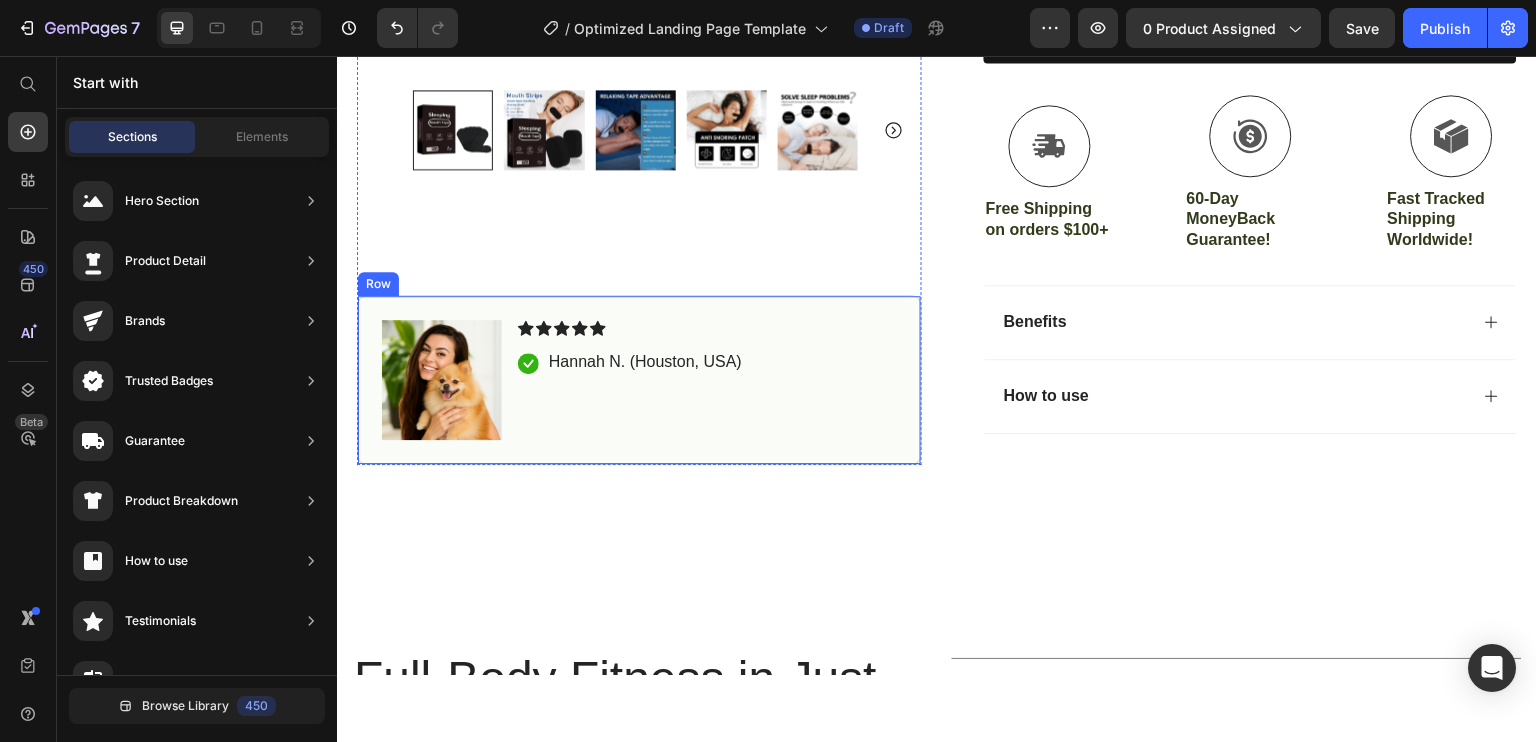 click on "Hannah N. (Houston, USA)" at bounding box center (645, 362) 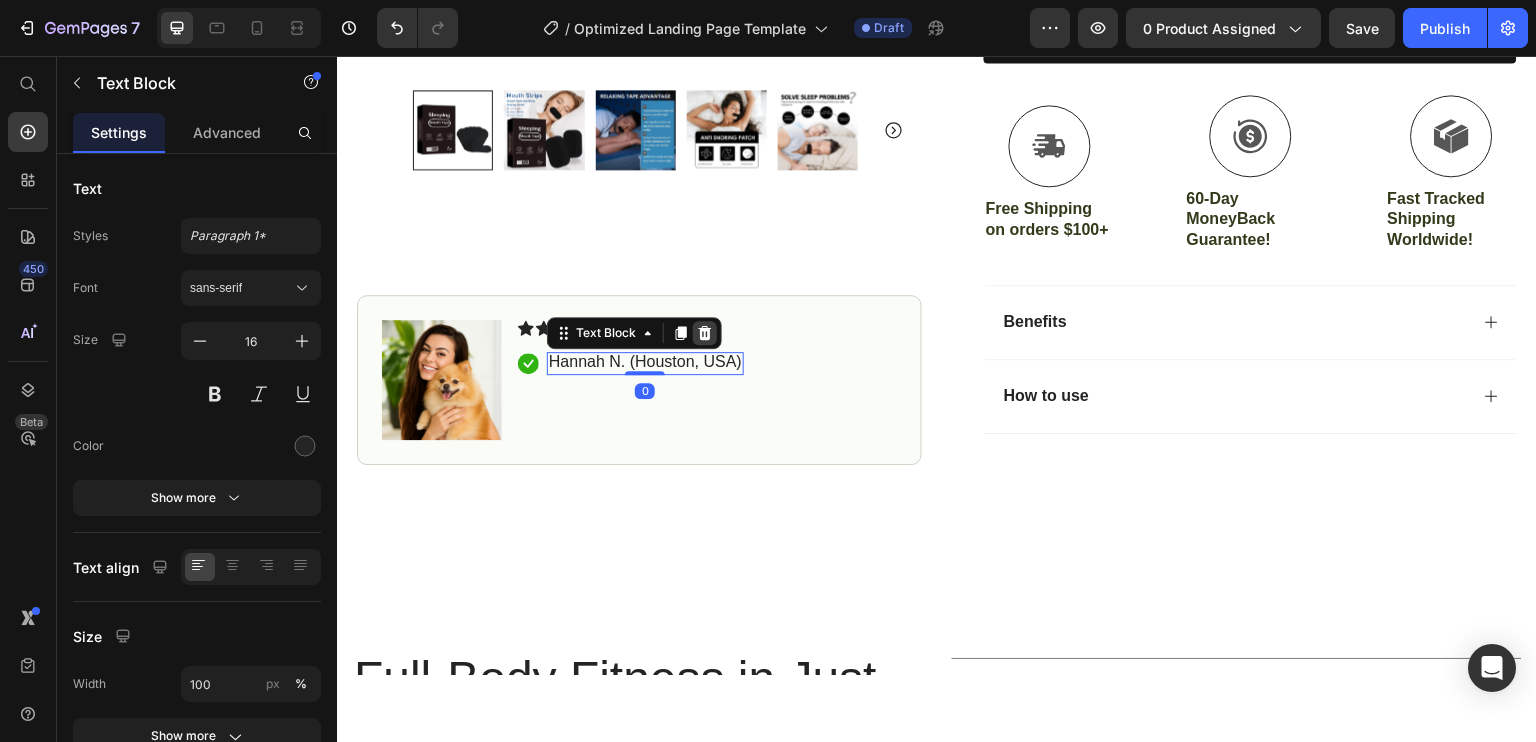 click 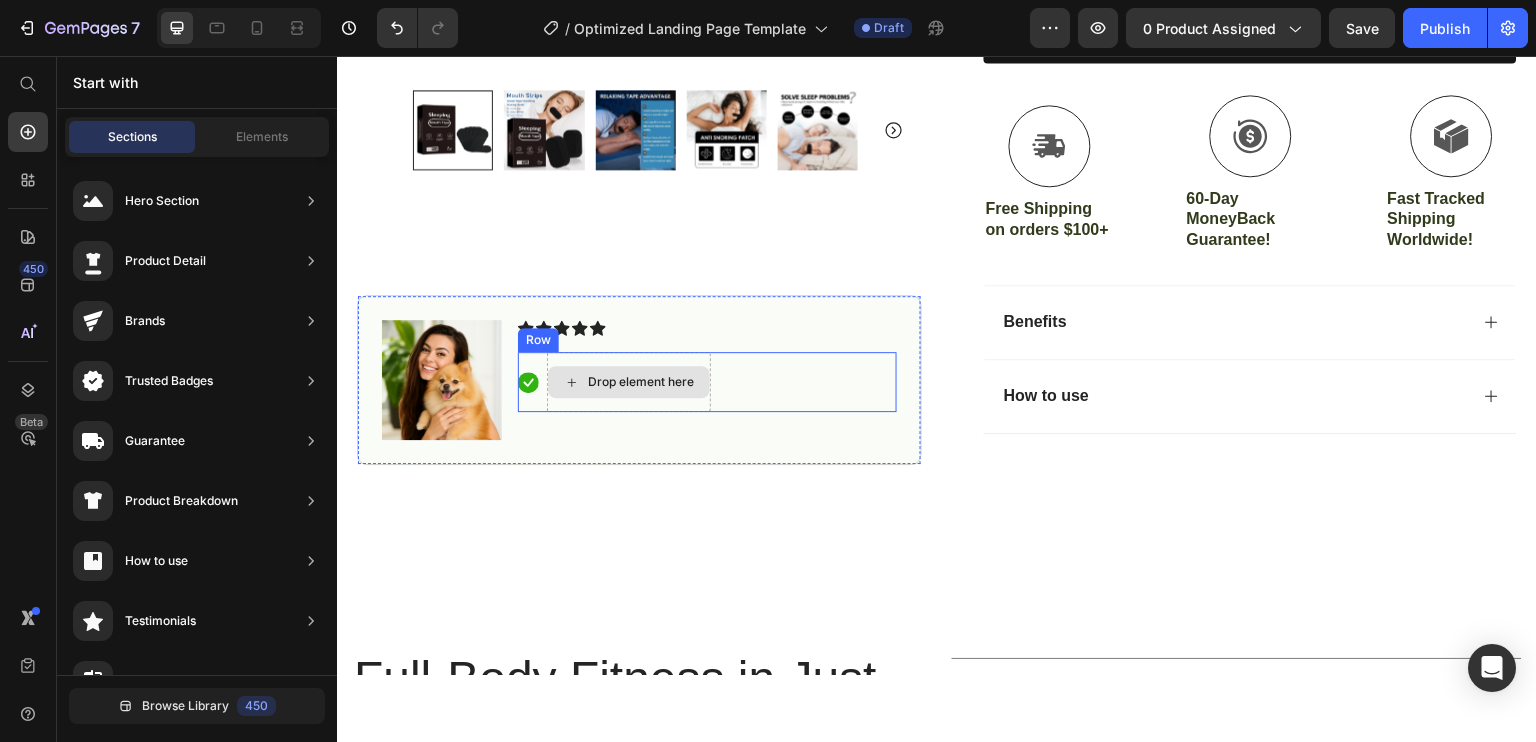 click on "Icon Icon Icon Icon Icon" at bounding box center [707, 328] 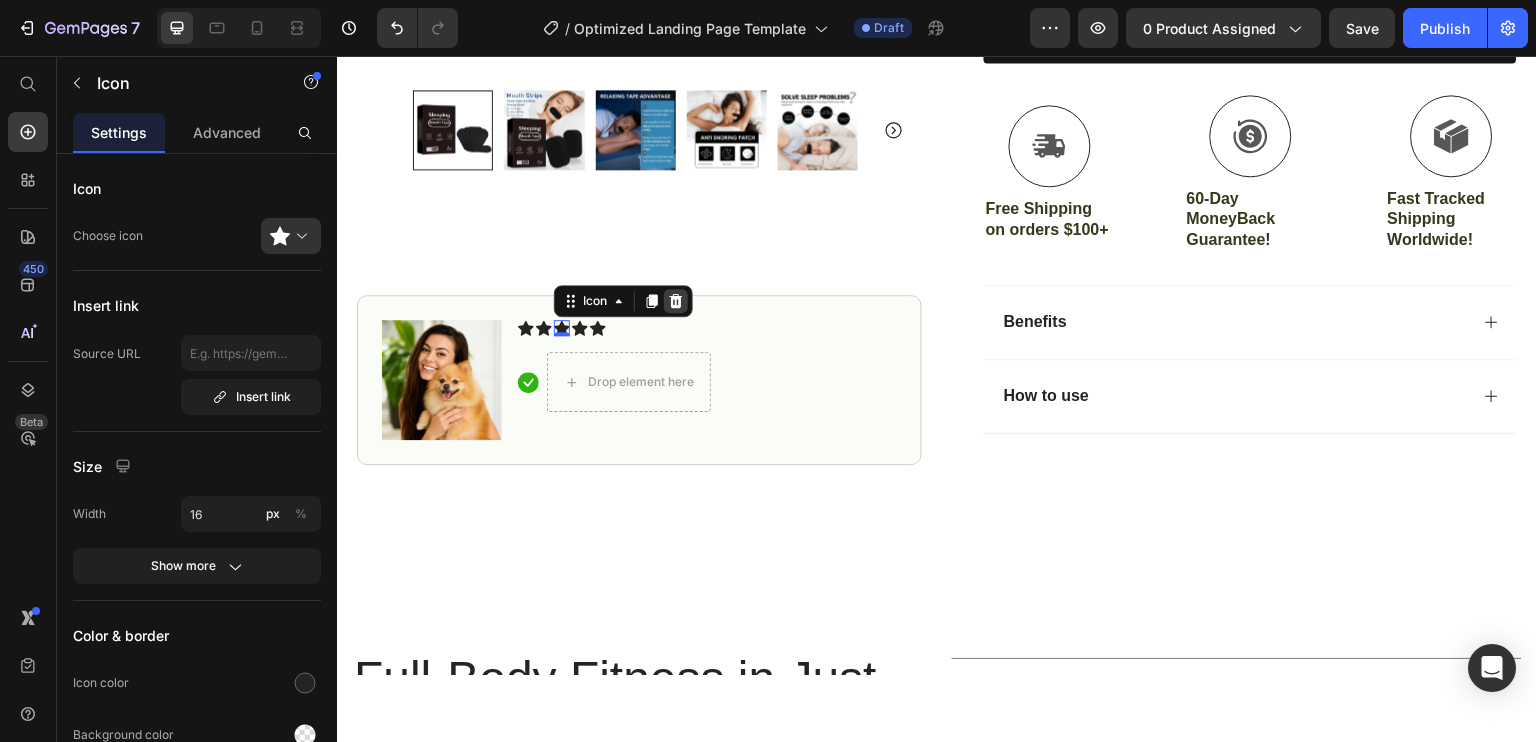 click 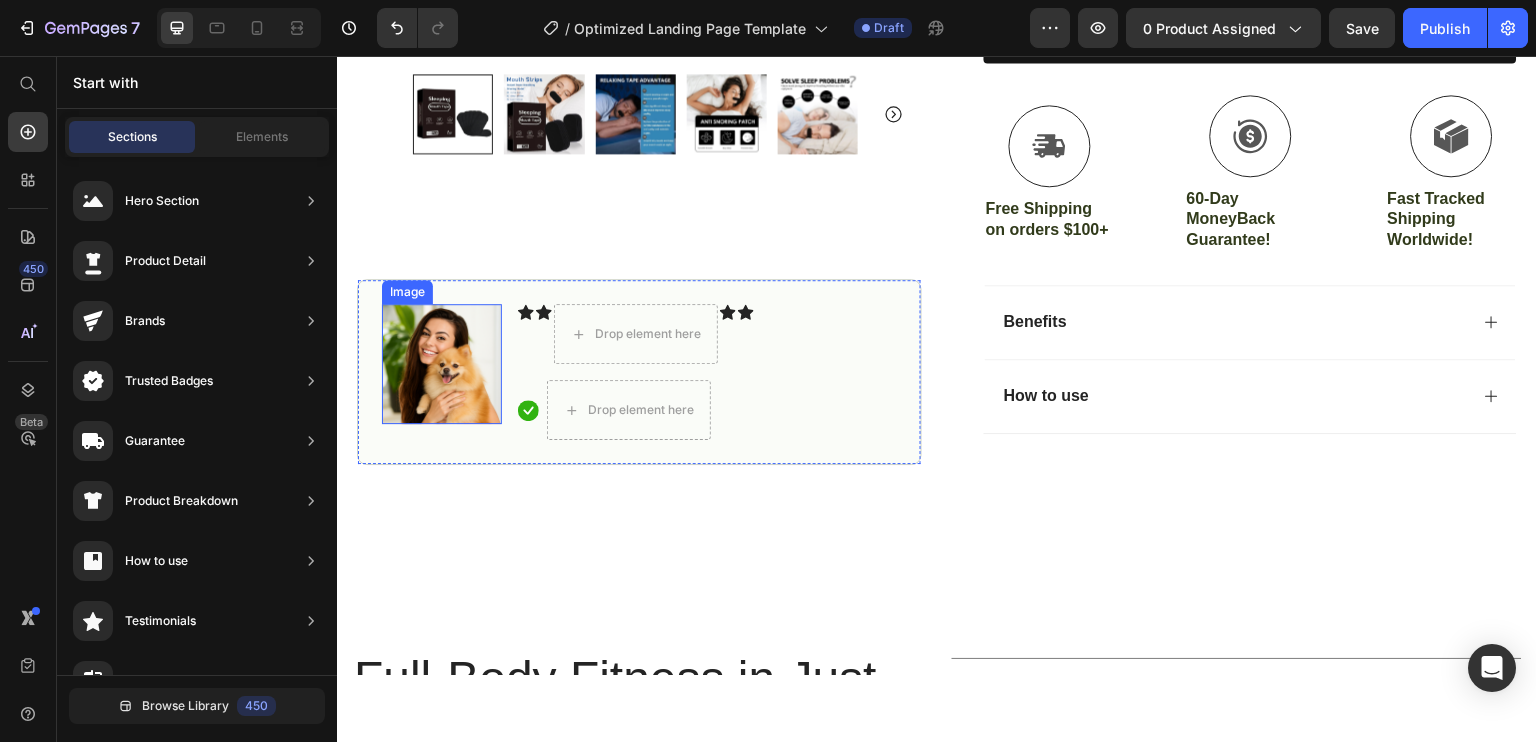 click at bounding box center [442, 364] 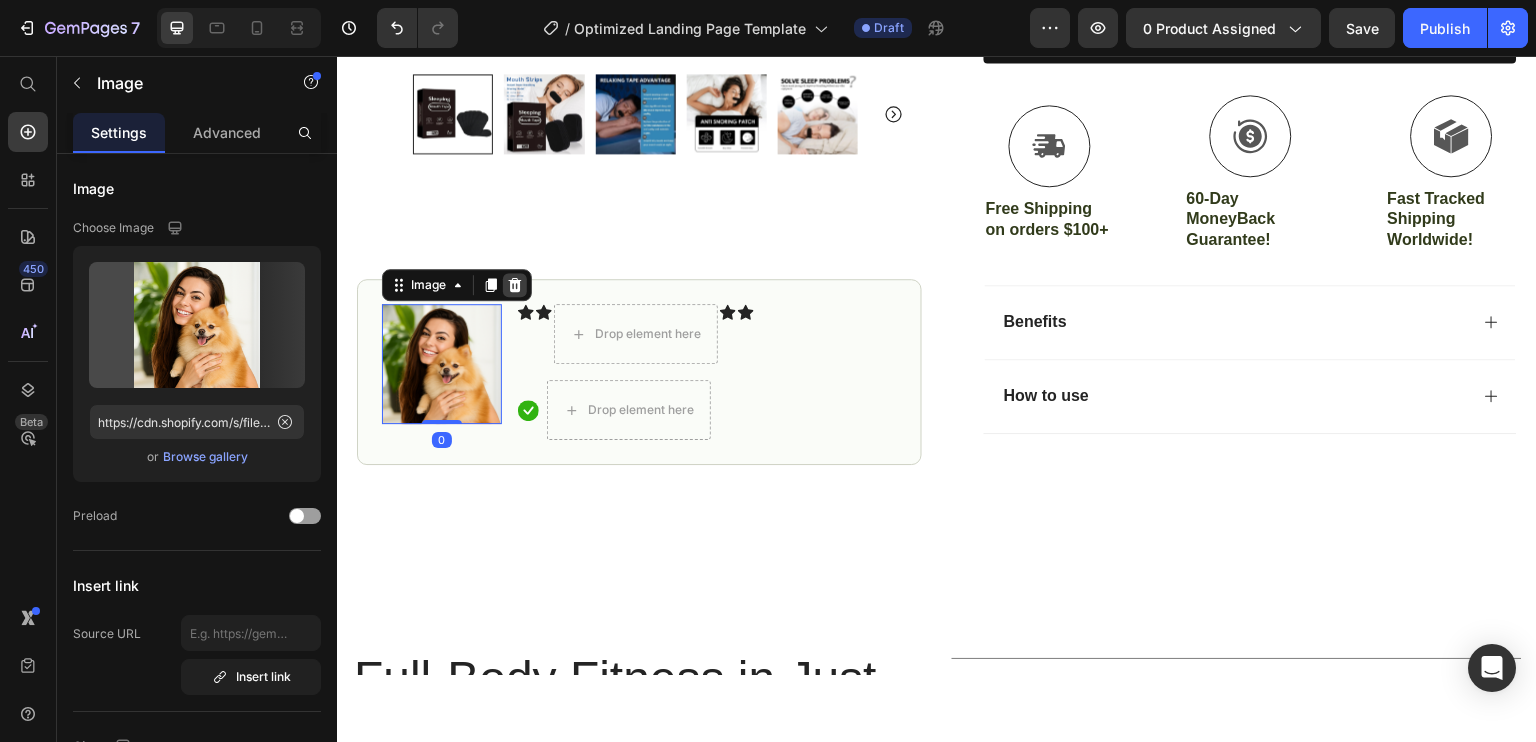 click 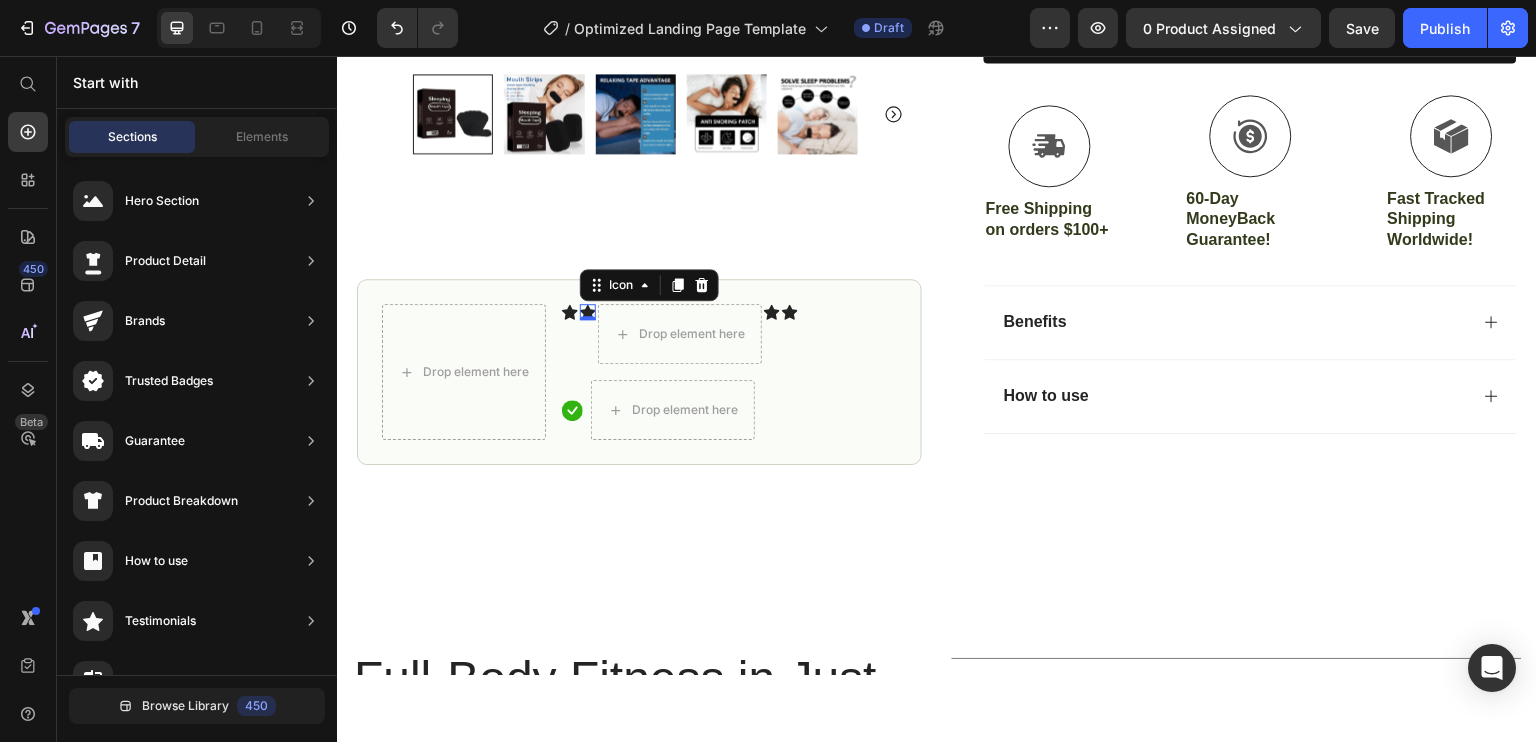 click on "Icon   0" at bounding box center [588, 312] 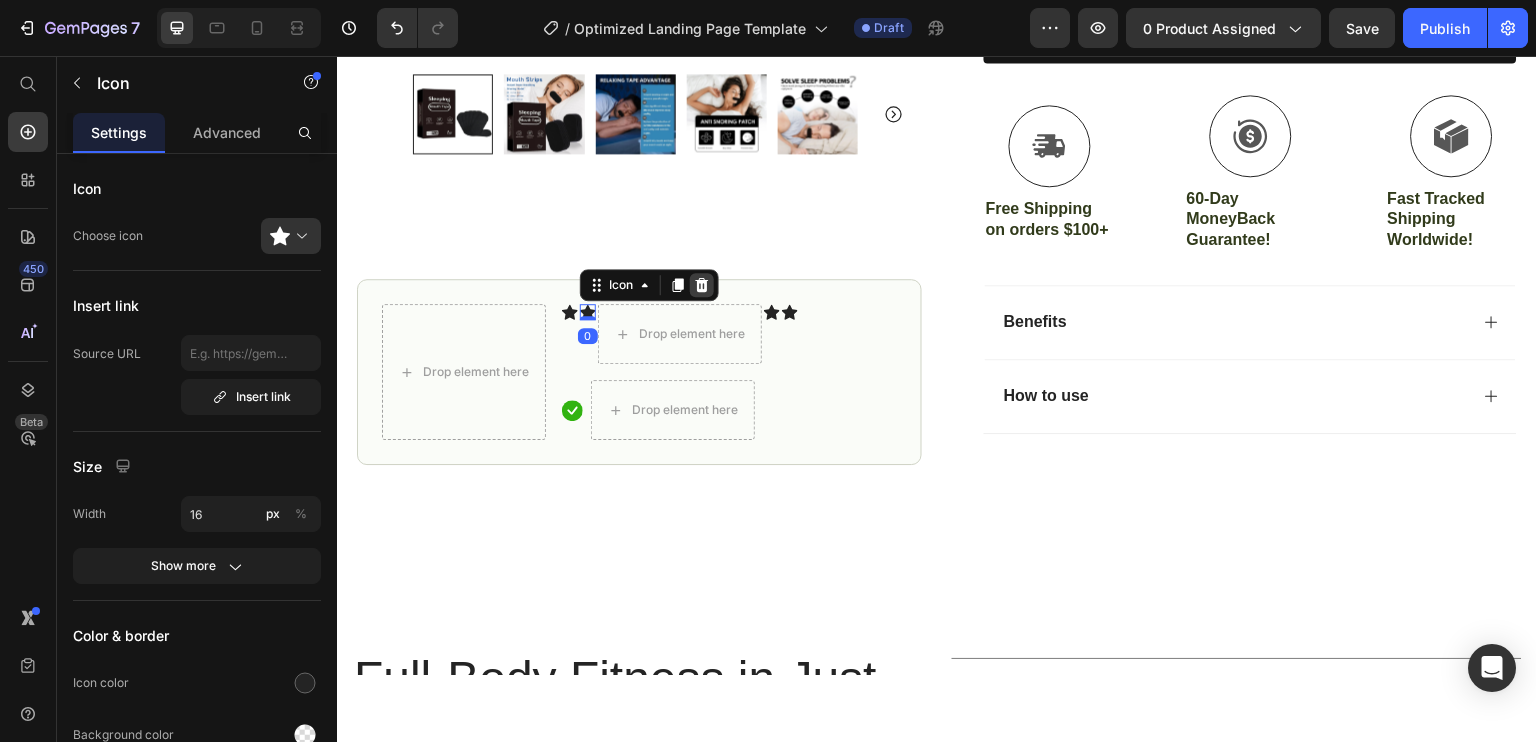 click 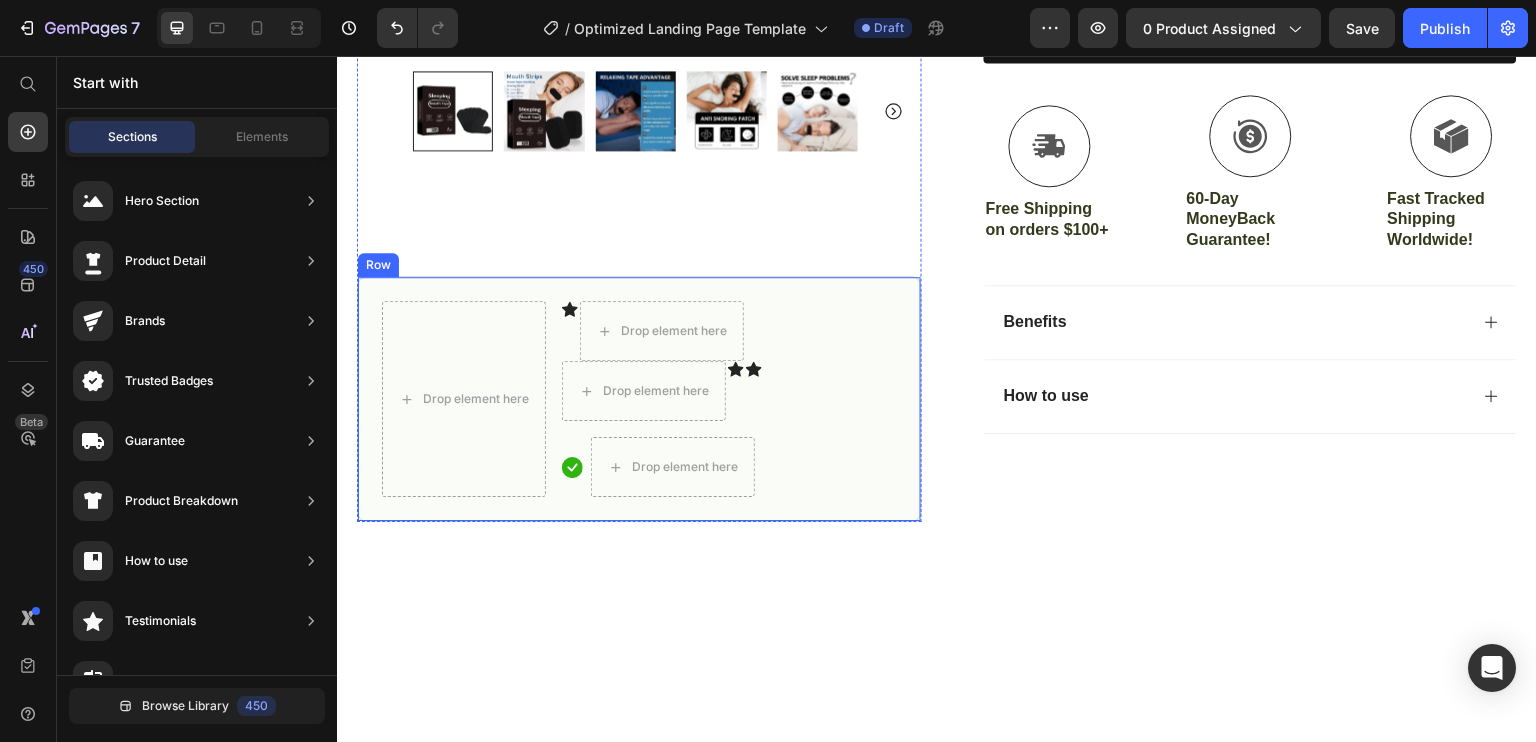 click on "Drop element here Icon
Drop element here
Drop element here Icon Icon Icon List
Icon
Drop element here Row Row" at bounding box center (639, 398) 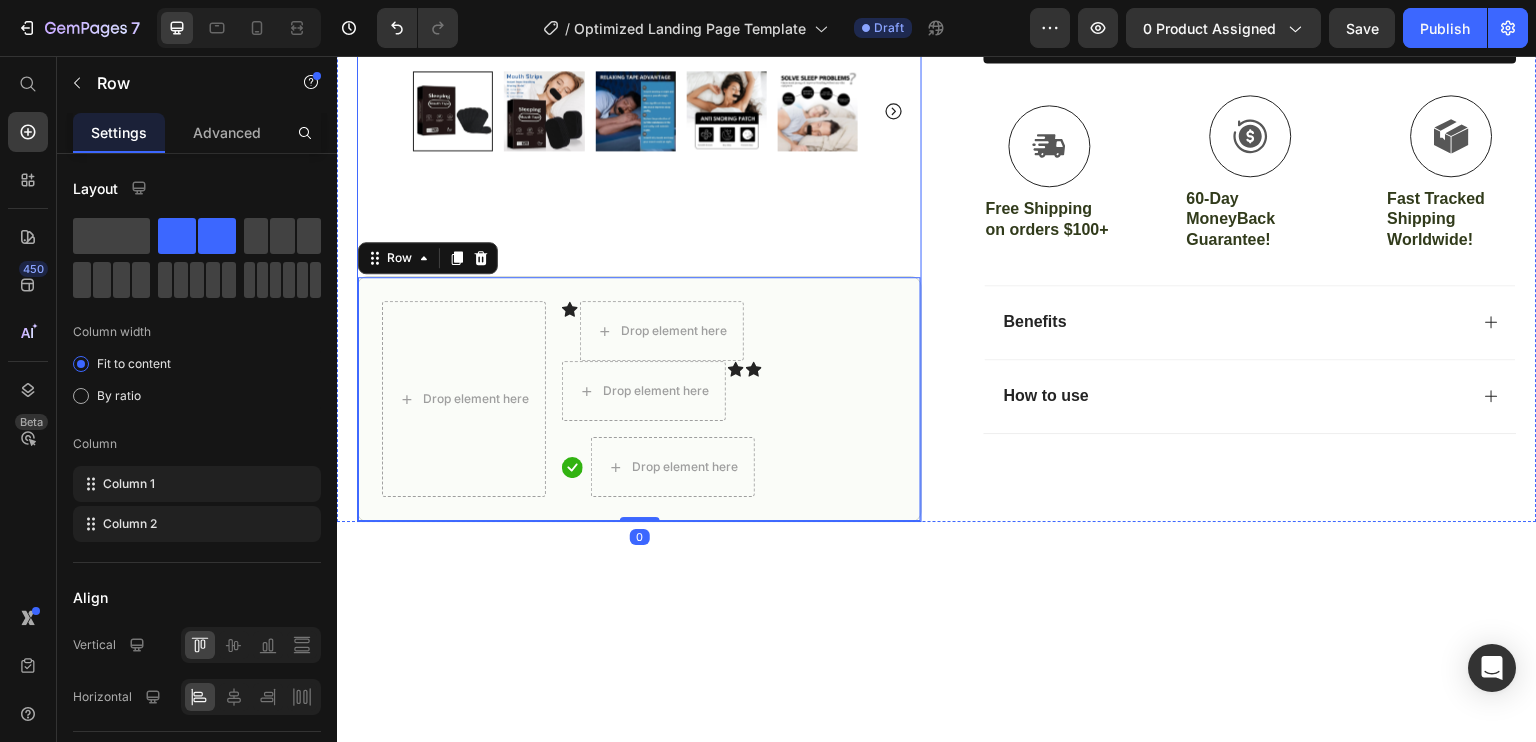 click on "Product Images #1 Home fitness Product of 2024 Text Block
Drop element here Icon
Drop element here
Drop element here Icon Icon Icon List
Icon
Drop element here Row Row   0" at bounding box center (639, 1) 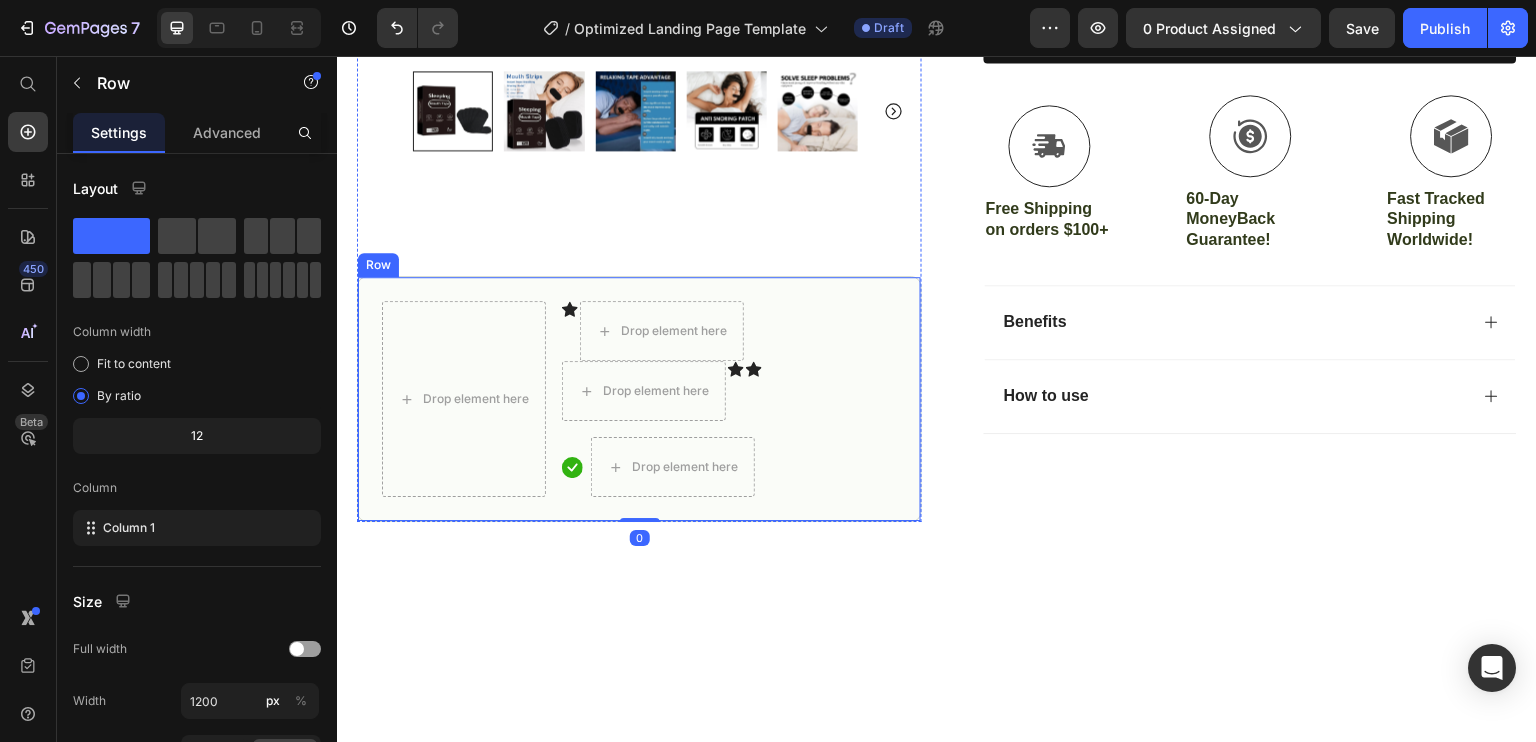 click on "Drop element here Icon
Drop element here
Drop element here Icon Icon Icon List
Icon
Drop element here Row Row" at bounding box center [639, 398] 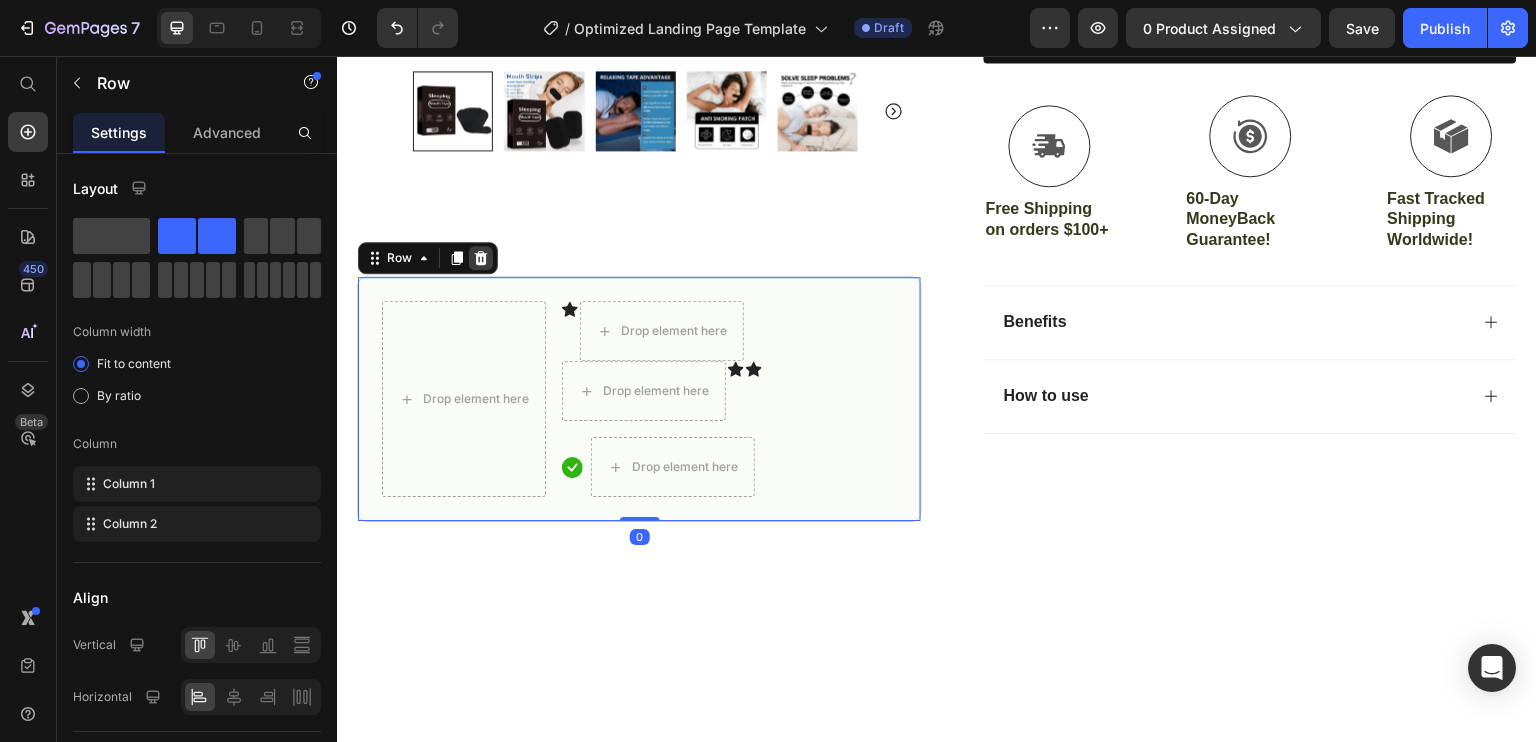 click 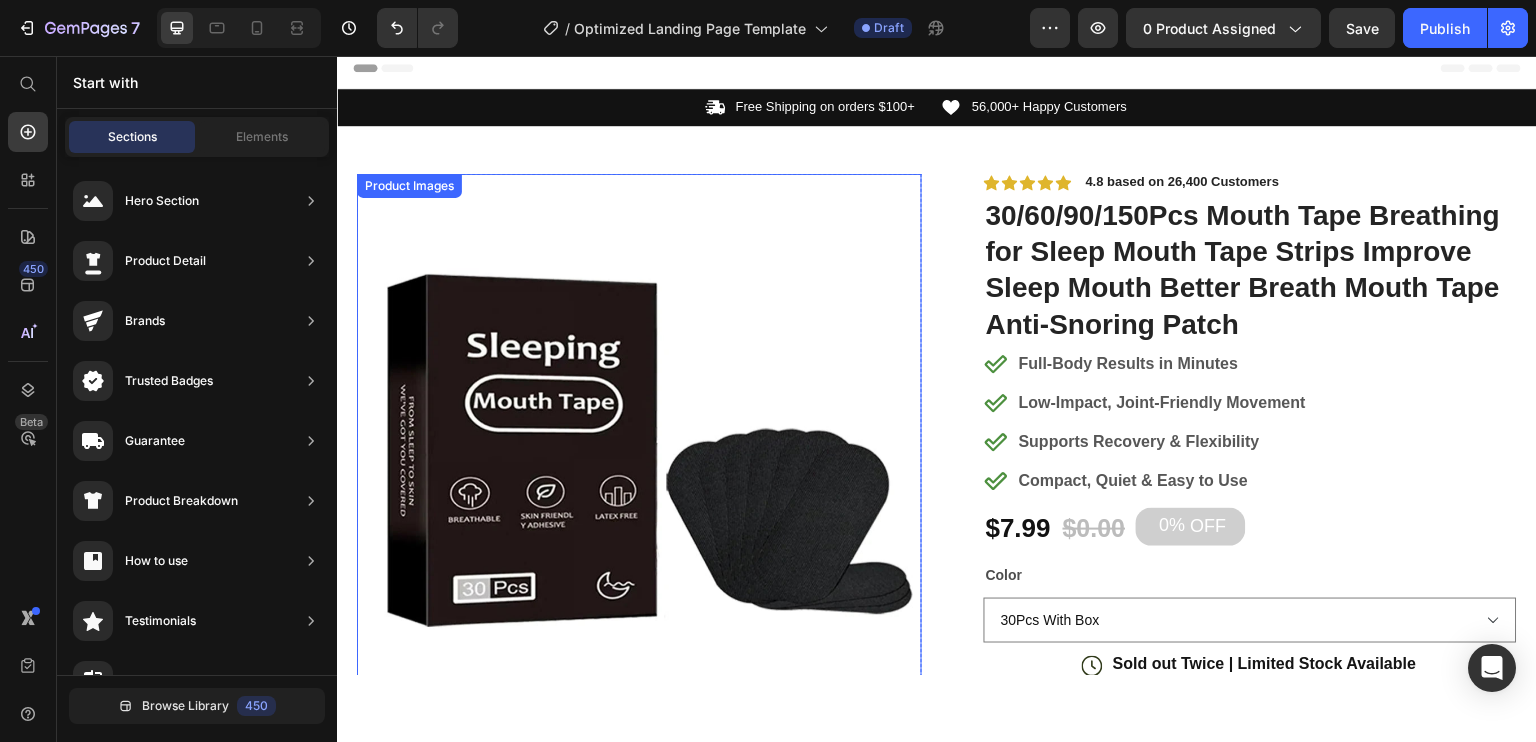 scroll, scrollTop: 0, scrollLeft: 0, axis: both 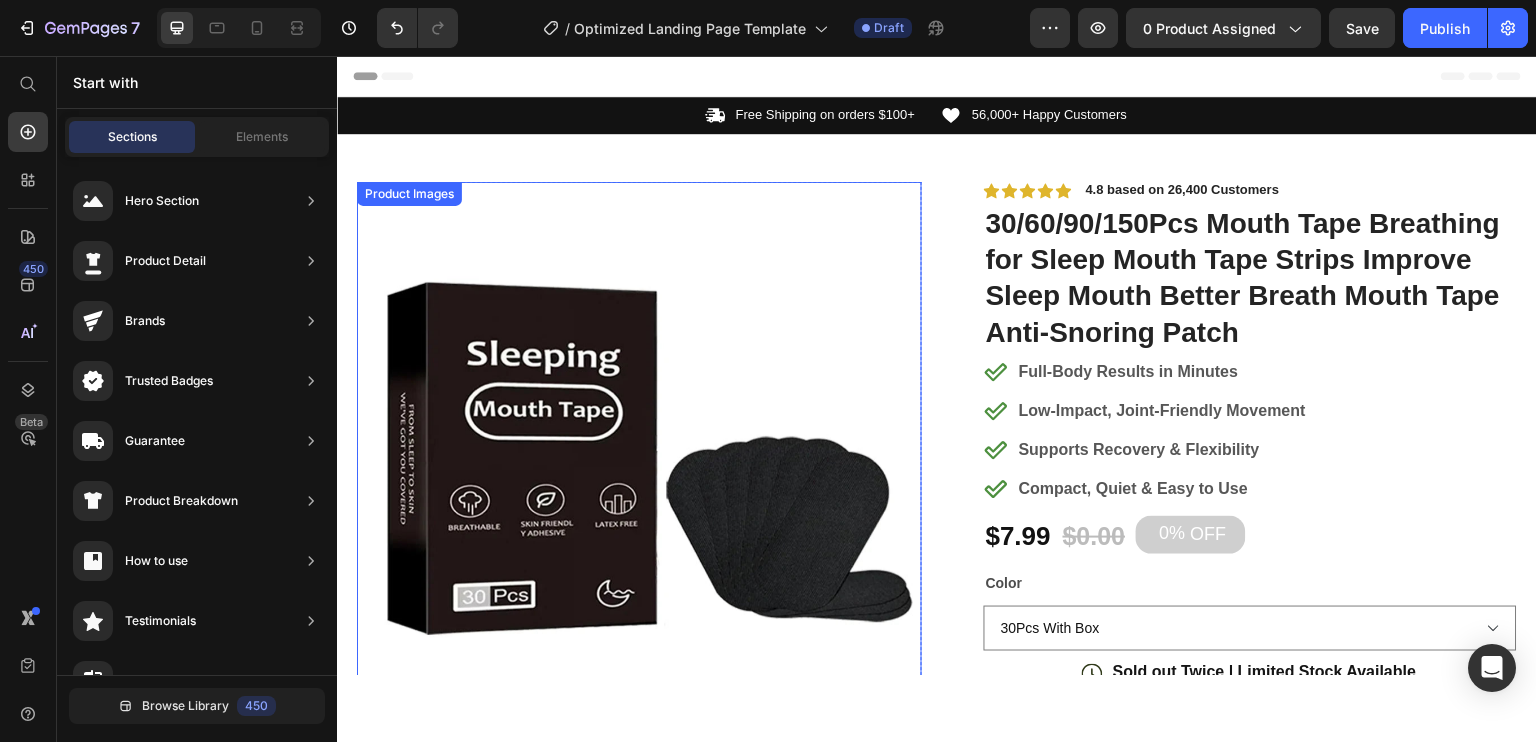 click at bounding box center (639, 463) 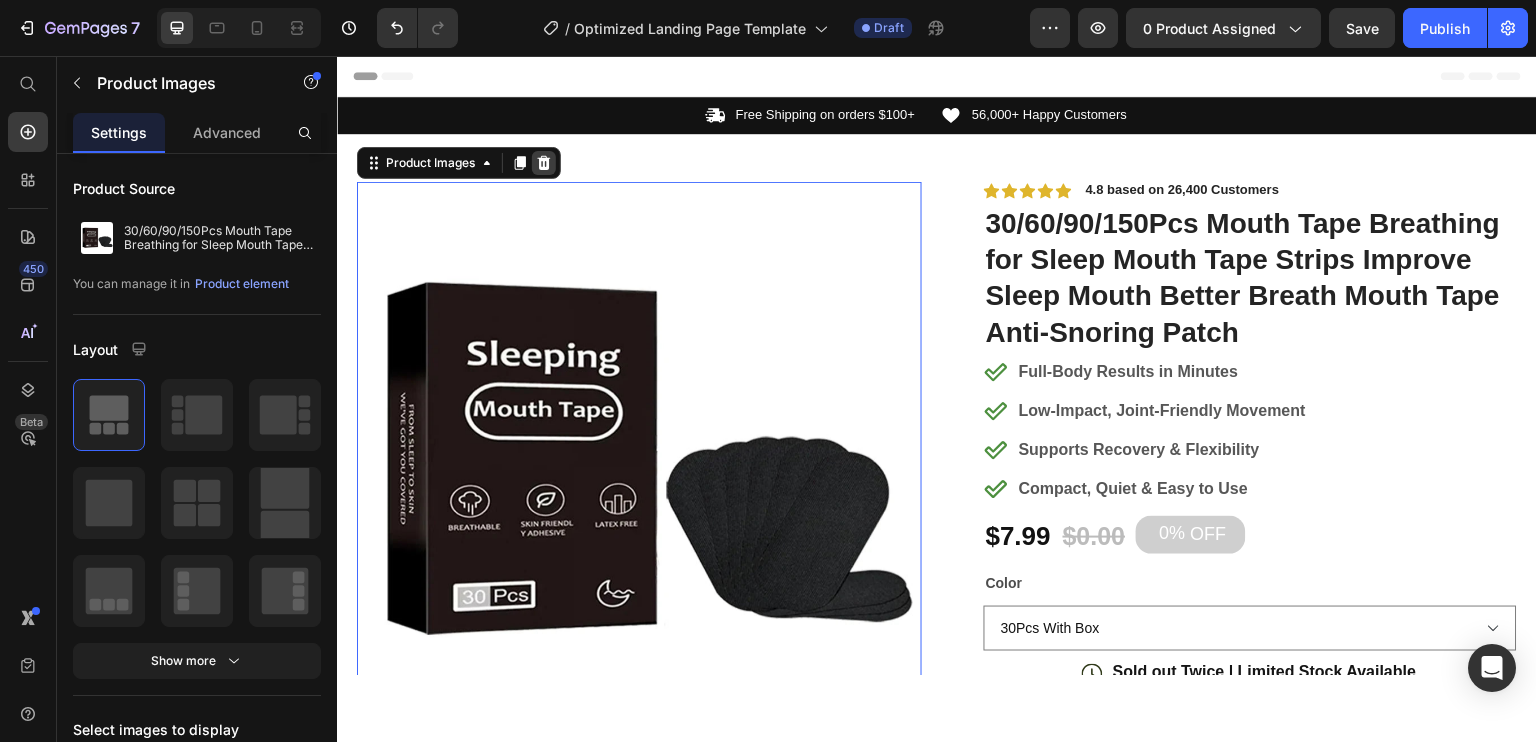 click 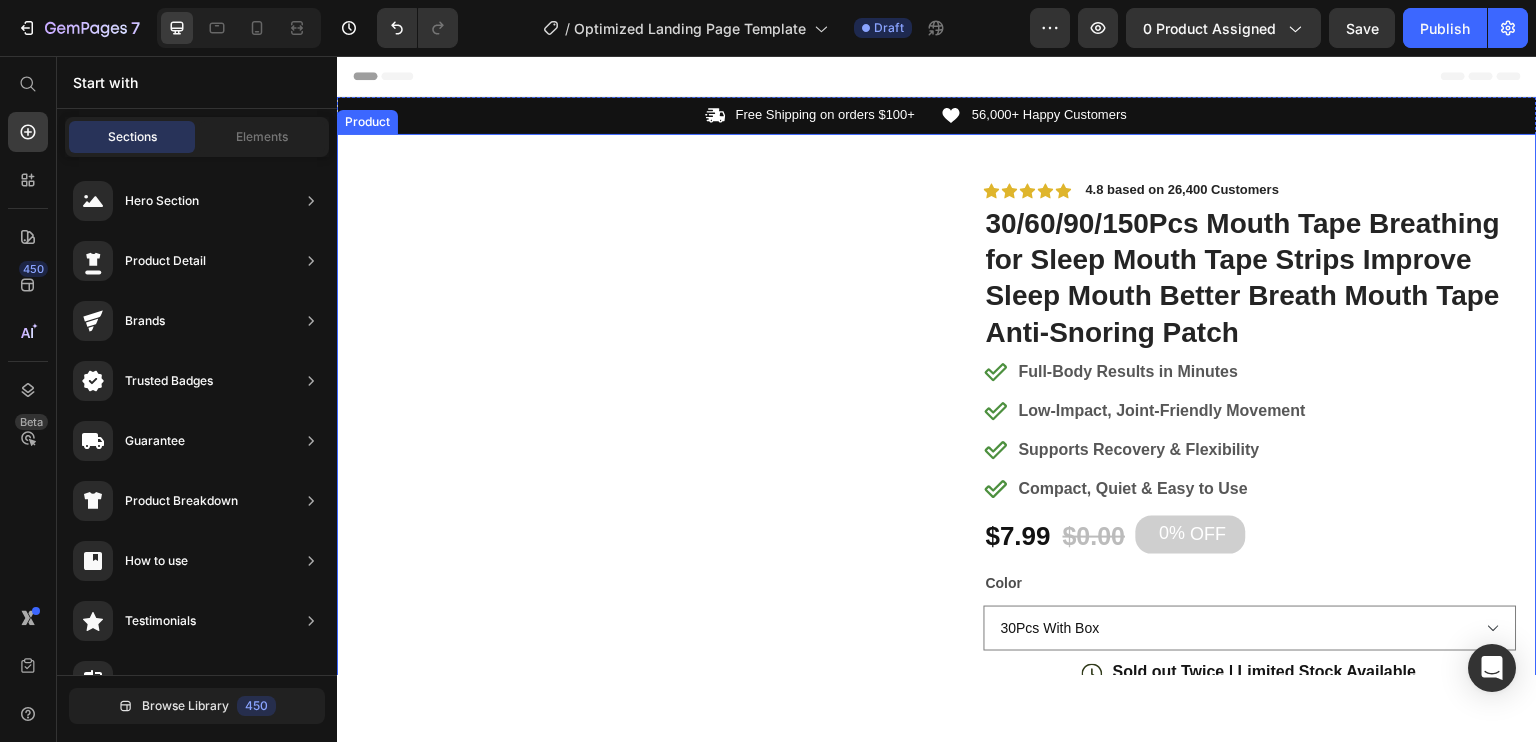 click on "#1 Home fitness Product of 2024 Text Block Row" at bounding box center (639, 673) 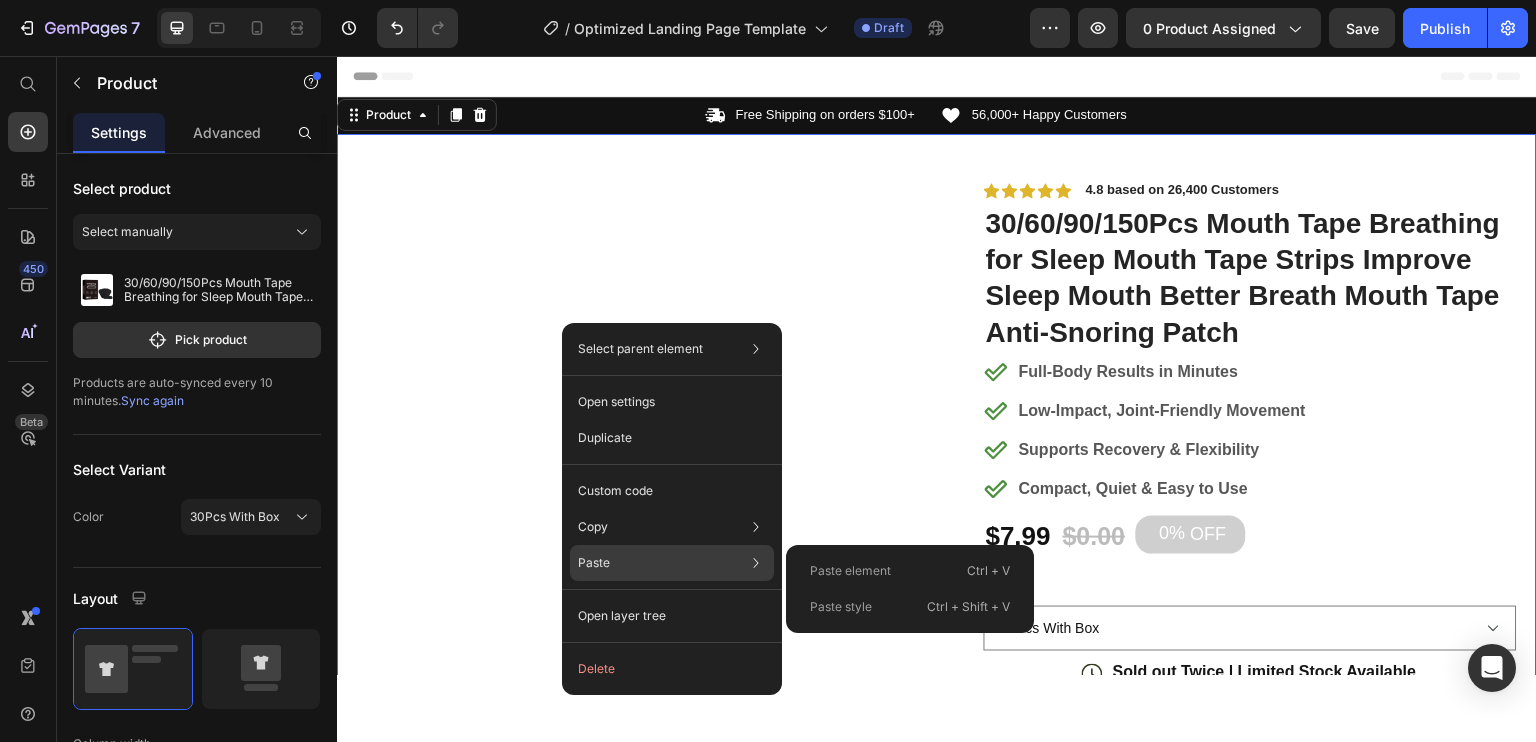 click on "Paste" at bounding box center [594, 563] 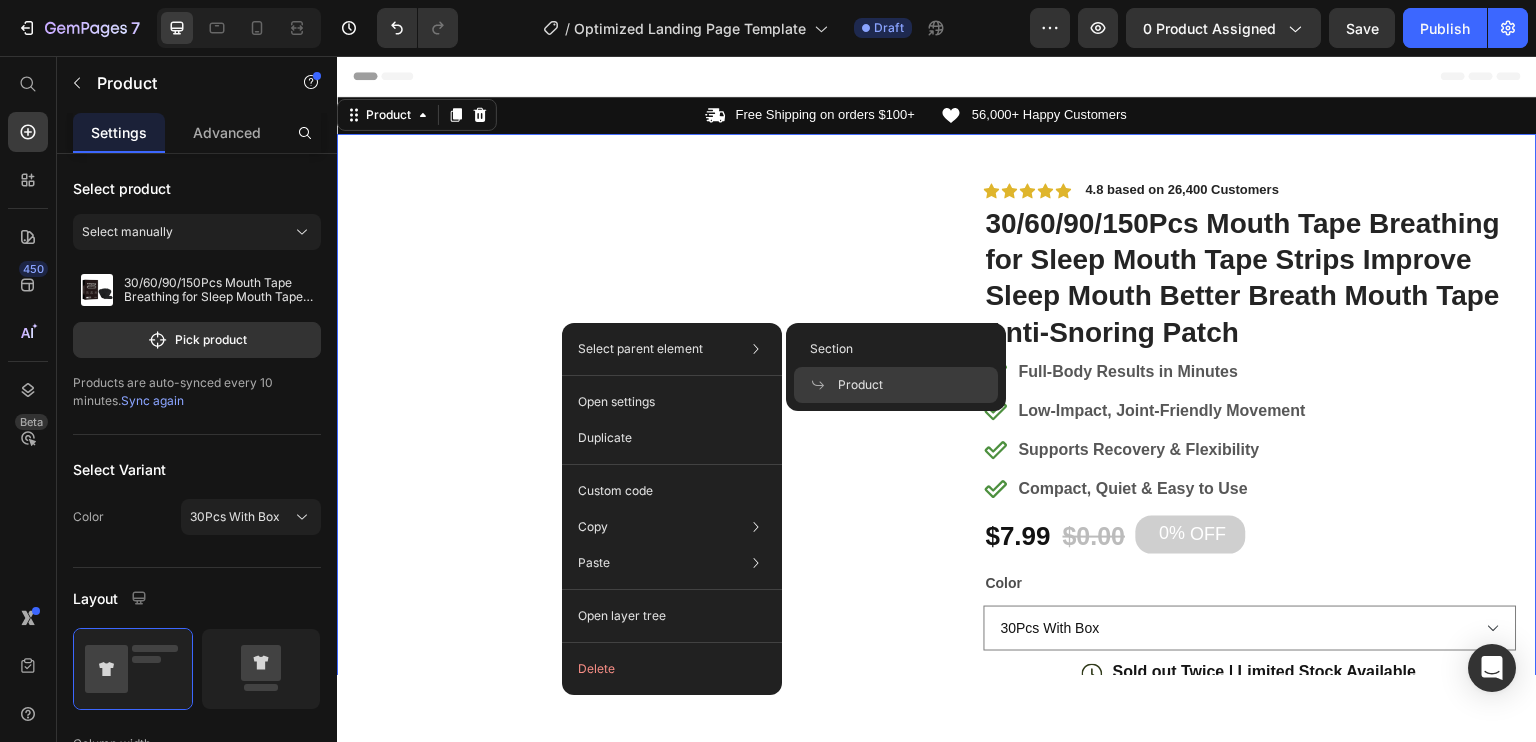 click on "#1 Home fitness Product of 2024 Text Block Row" at bounding box center [639, 673] 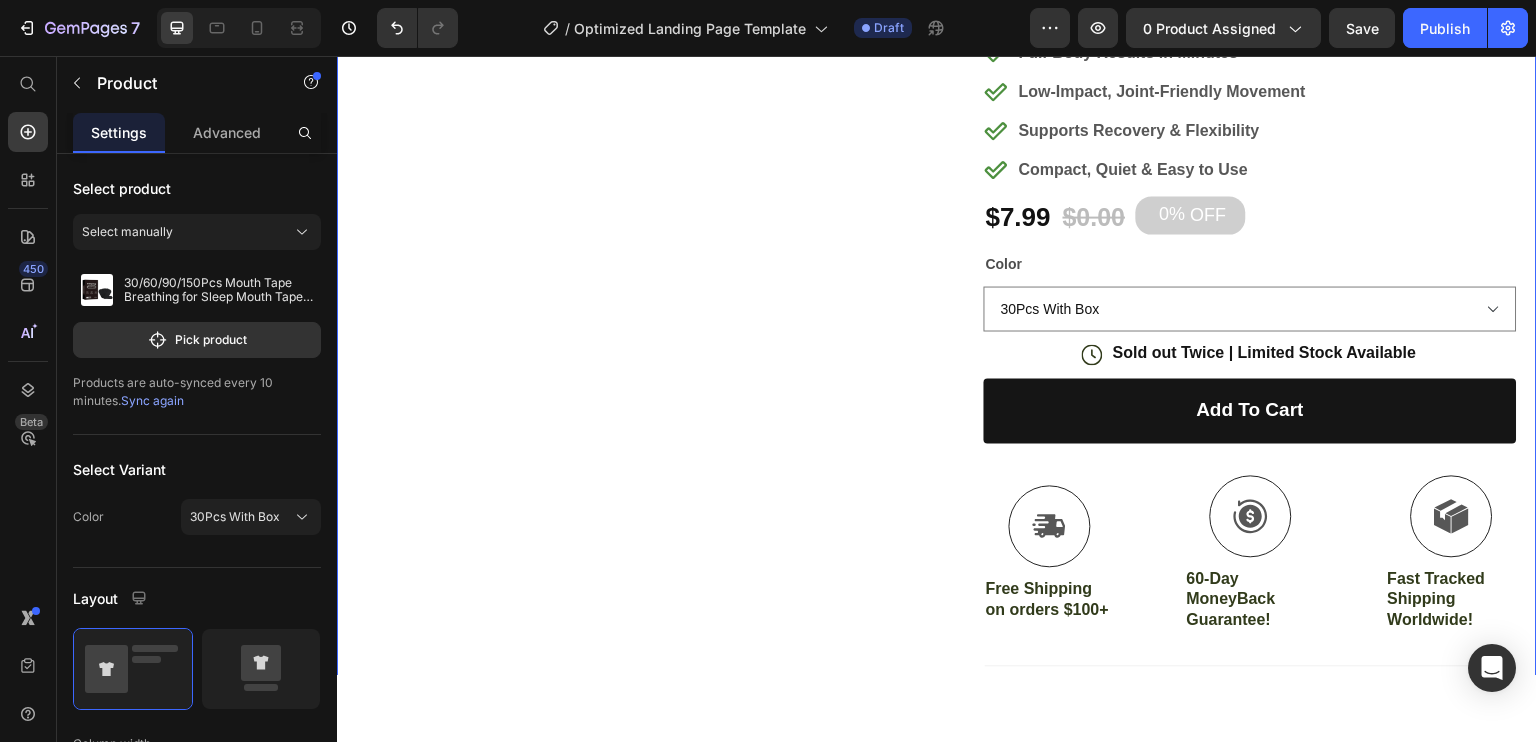 scroll, scrollTop: 0, scrollLeft: 0, axis: both 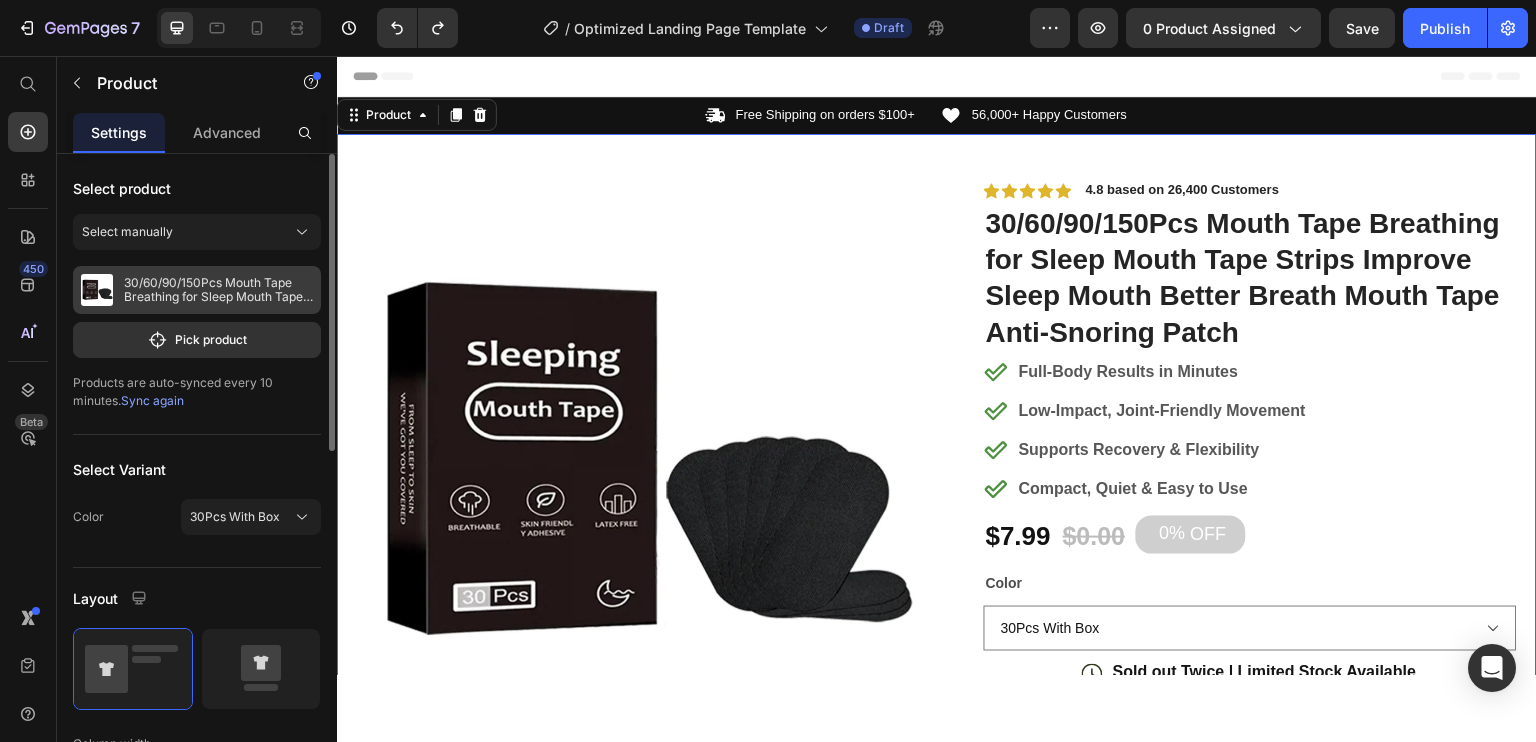 click on "30/60/90/150Pcs Mouth Tape Breathing for Sleep Mouth Tape Strips Improve Sleep Mouth Better Breath Mouth Tape Anti-Snoring Patch" at bounding box center [197, 290] 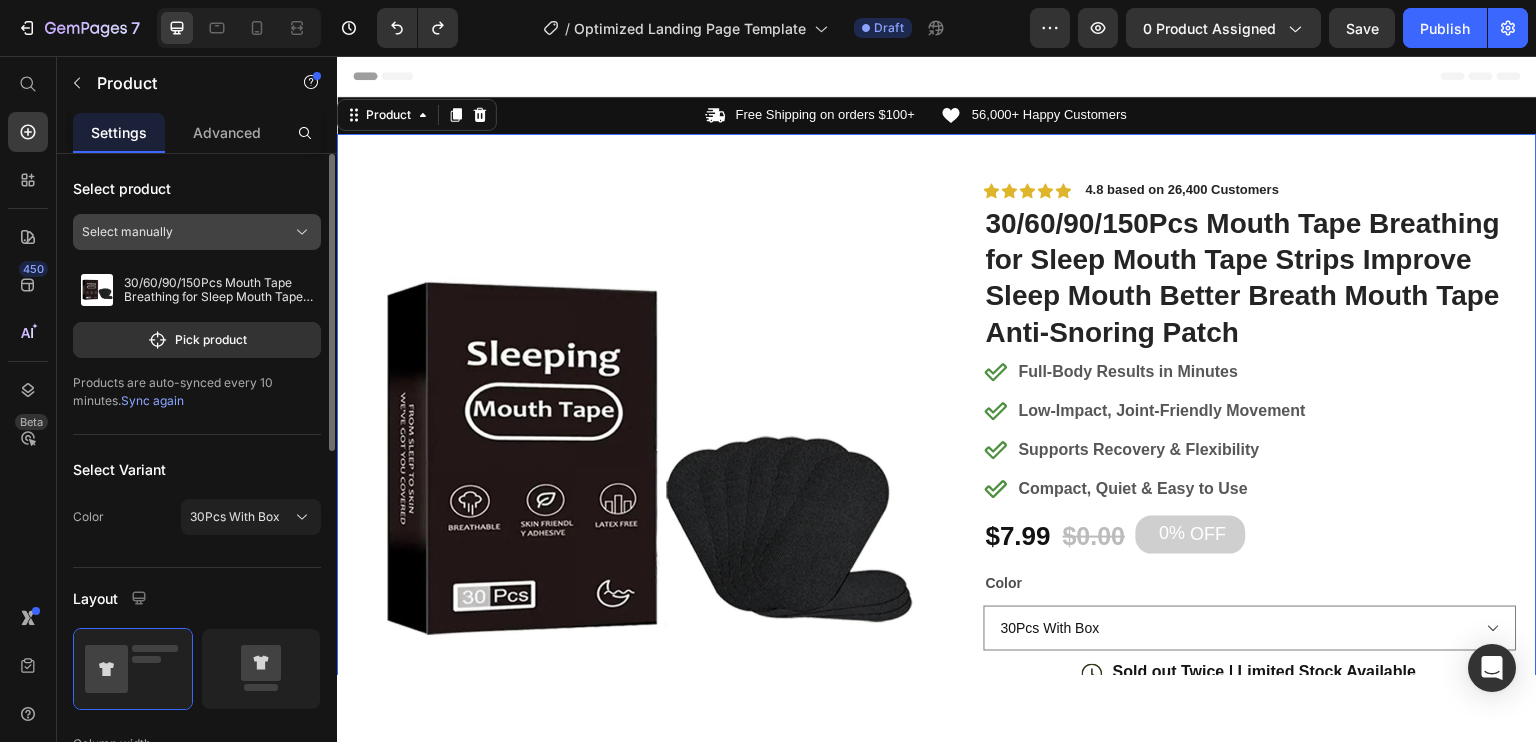 click on "Select manually" 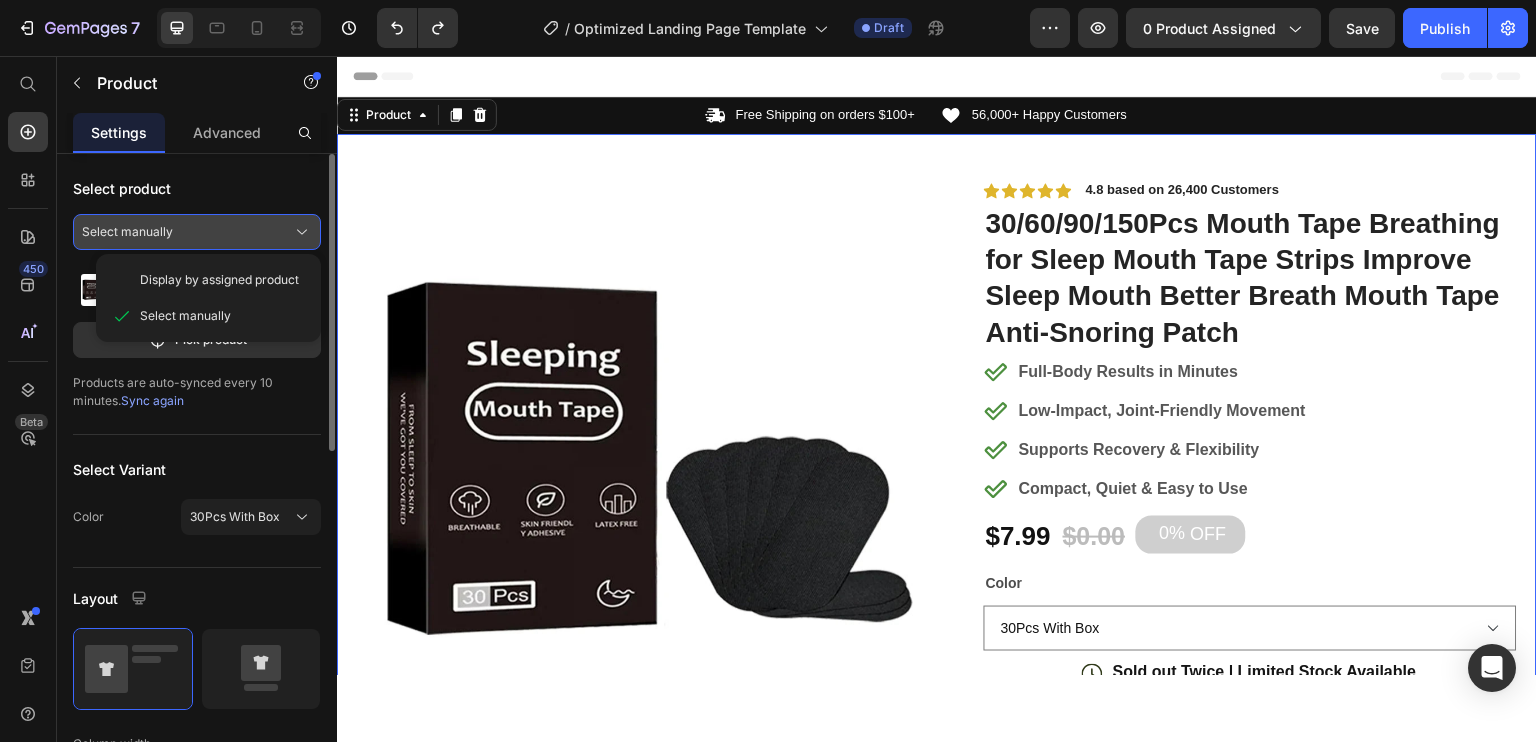 click on "Select manually" at bounding box center (197, 232) 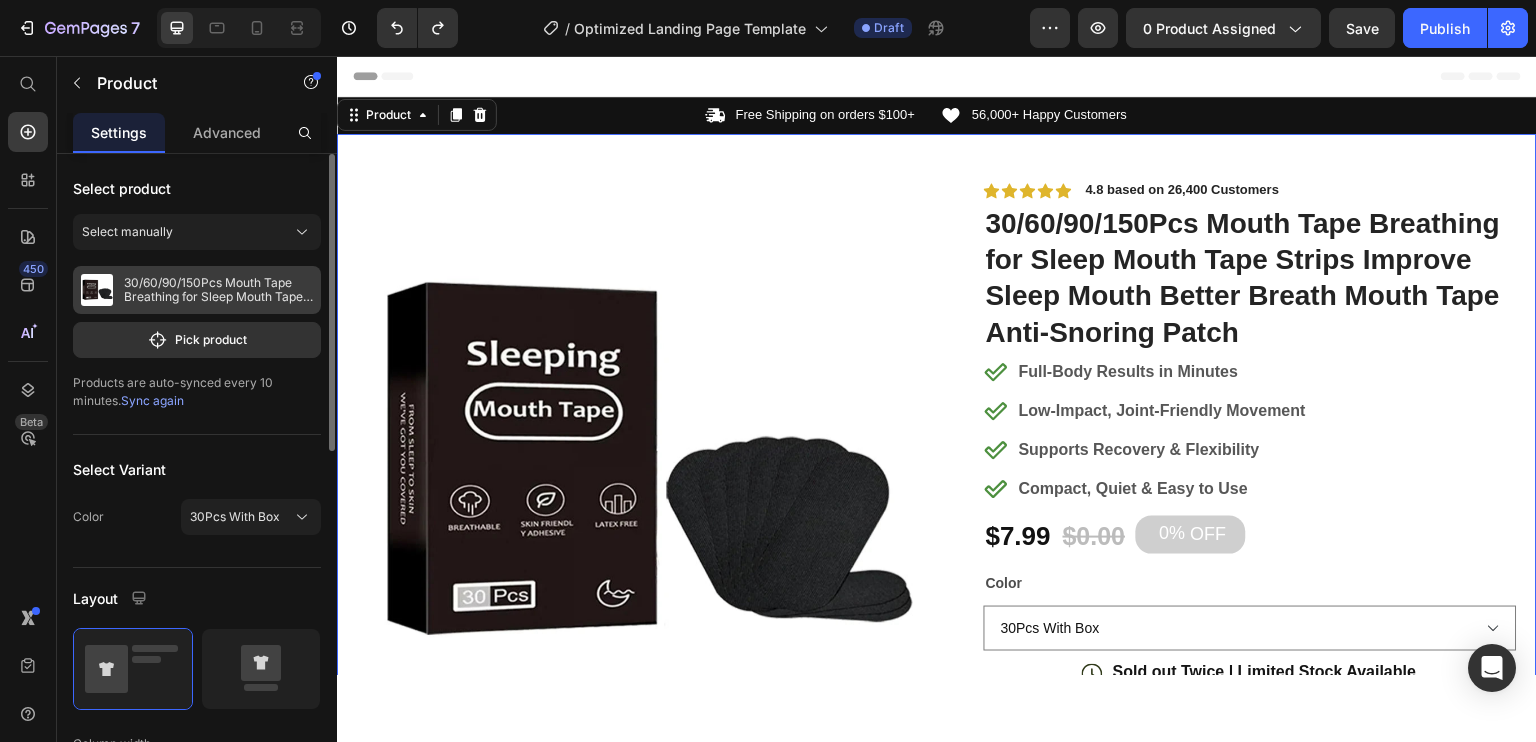 click at bounding box center [97, 290] 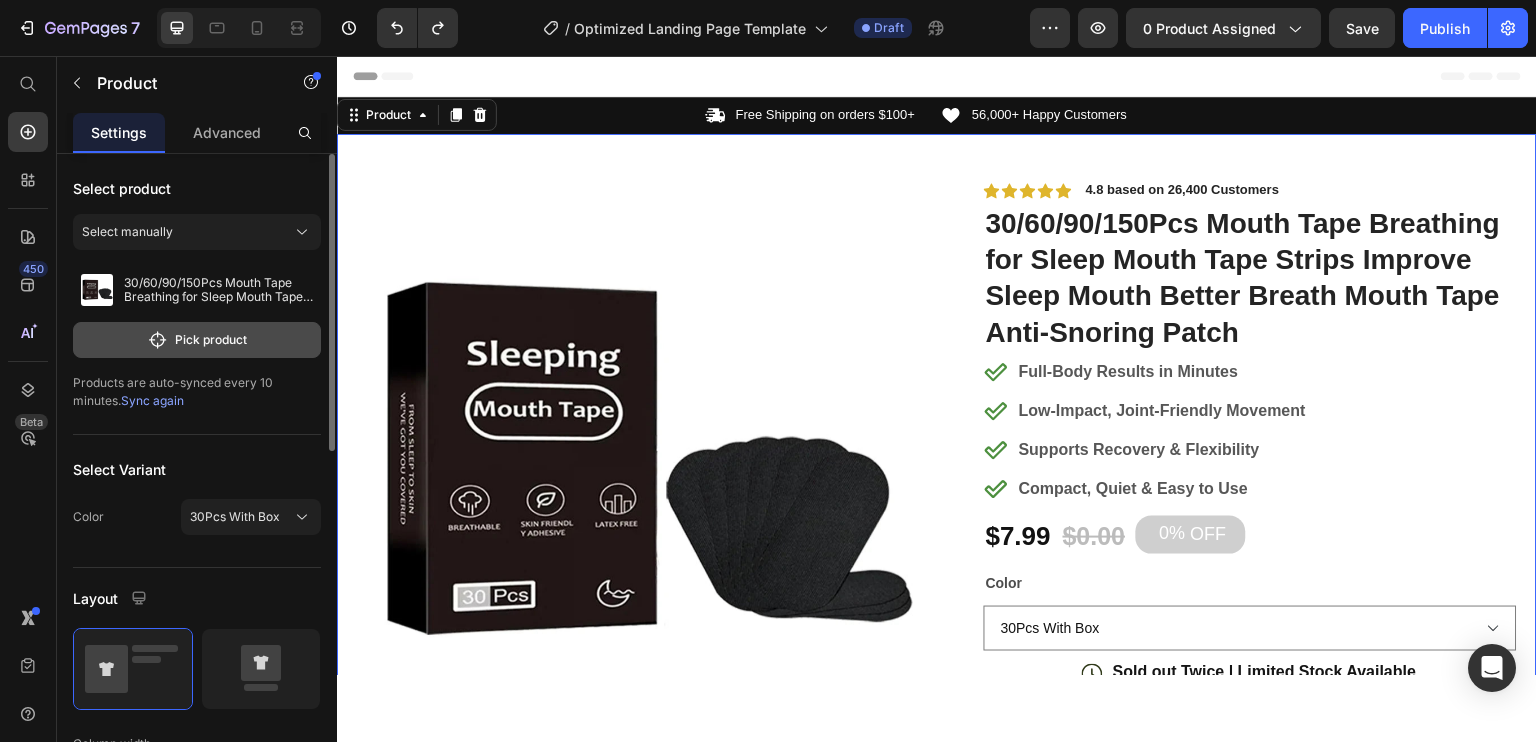 click on "Pick product" 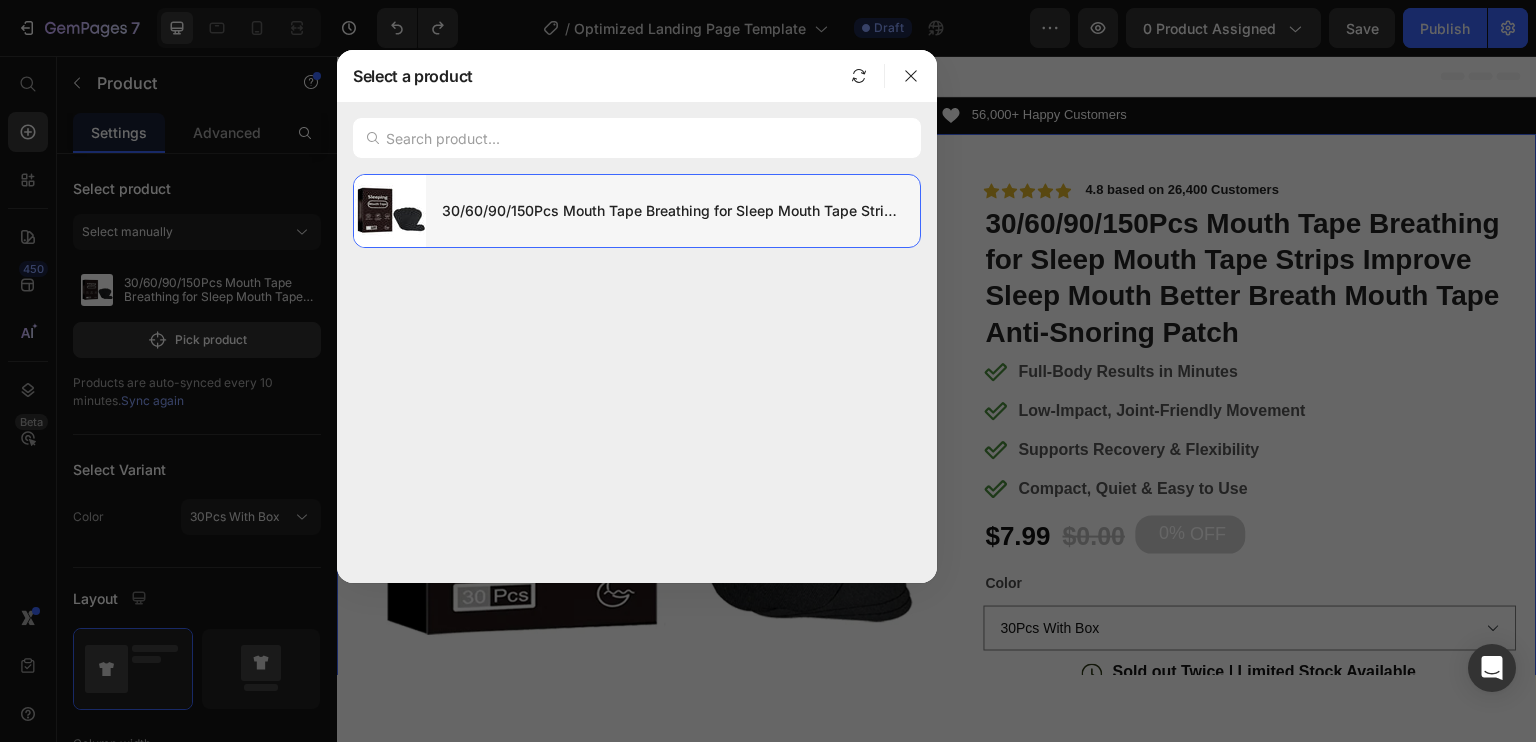 click at bounding box center [390, 211] 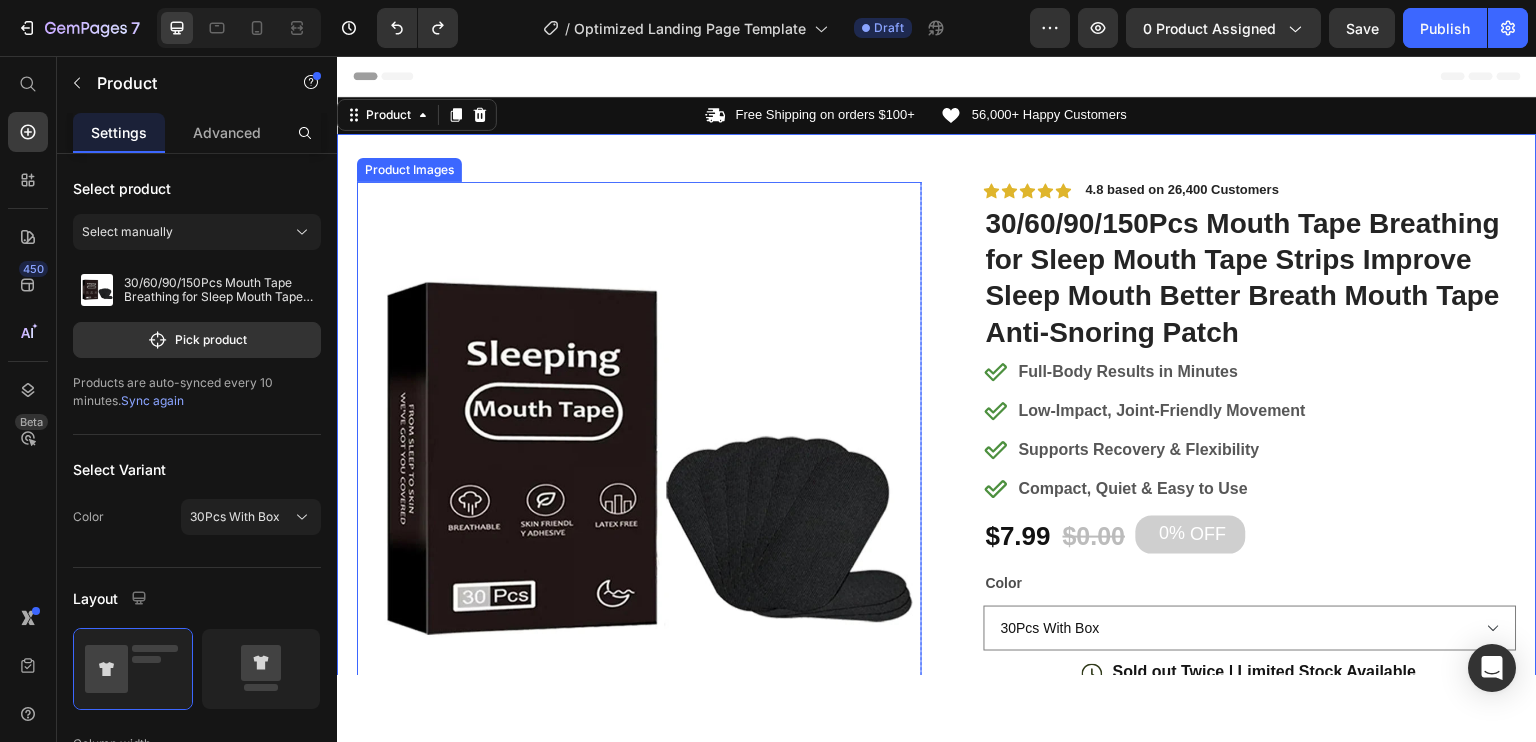 click at bounding box center [639, 463] 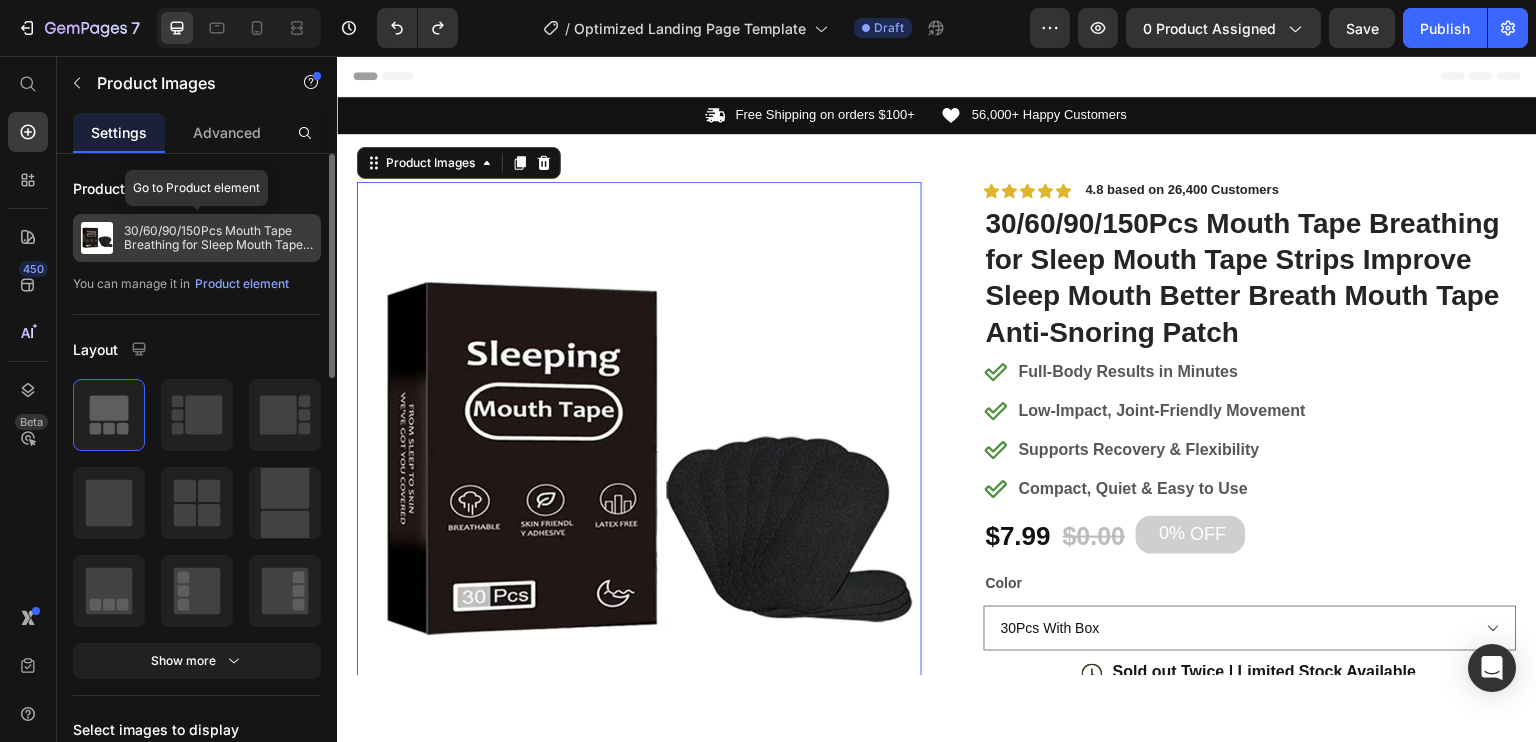 click on "30/60/90/150Pcs Mouth Tape Breathing for Sleep Mouth Tape Strips Improve Sleep Mouth Better Breath Mouth Tape Anti-Snoring Patch" at bounding box center [218, 238] 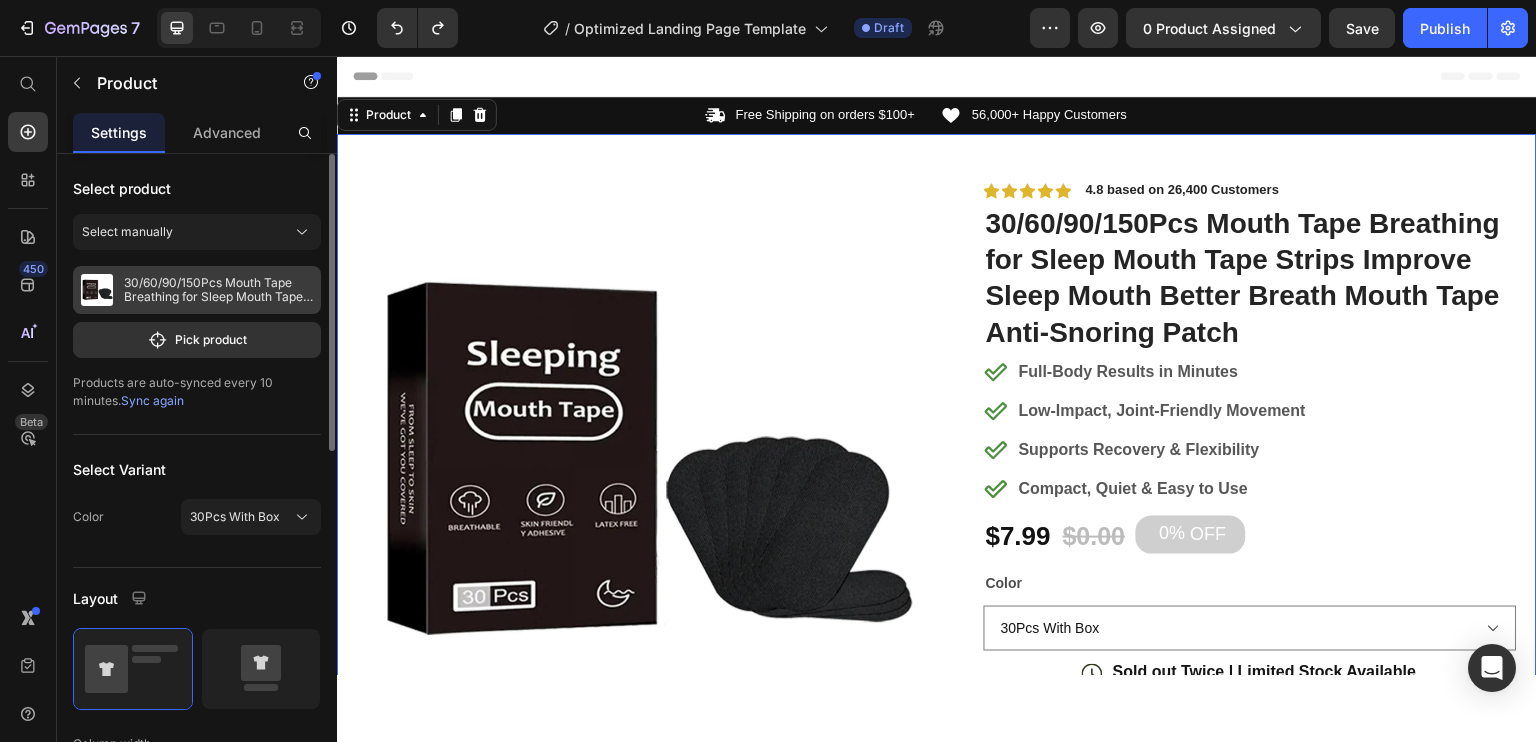 click at bounding box center (97, 290) 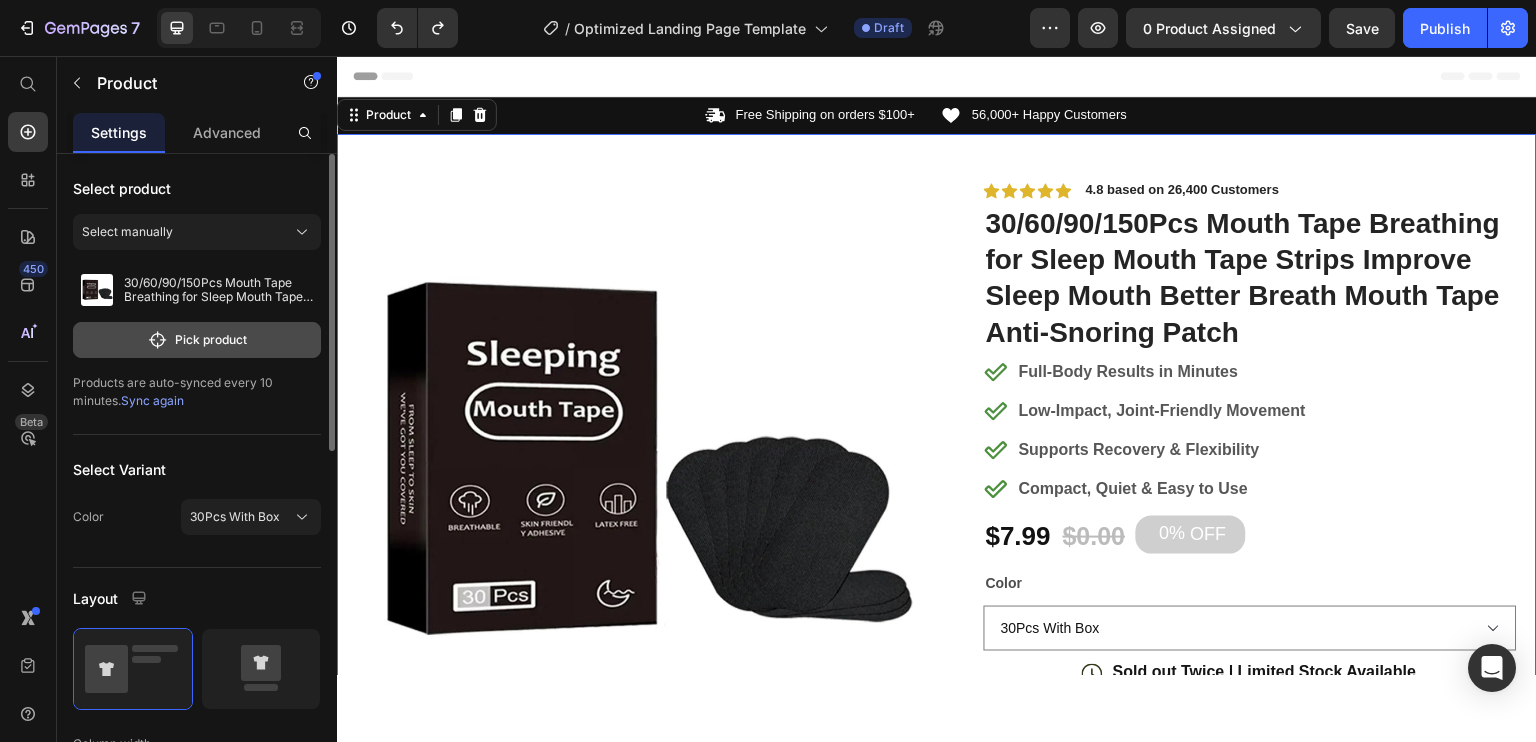 click on "Pick product" 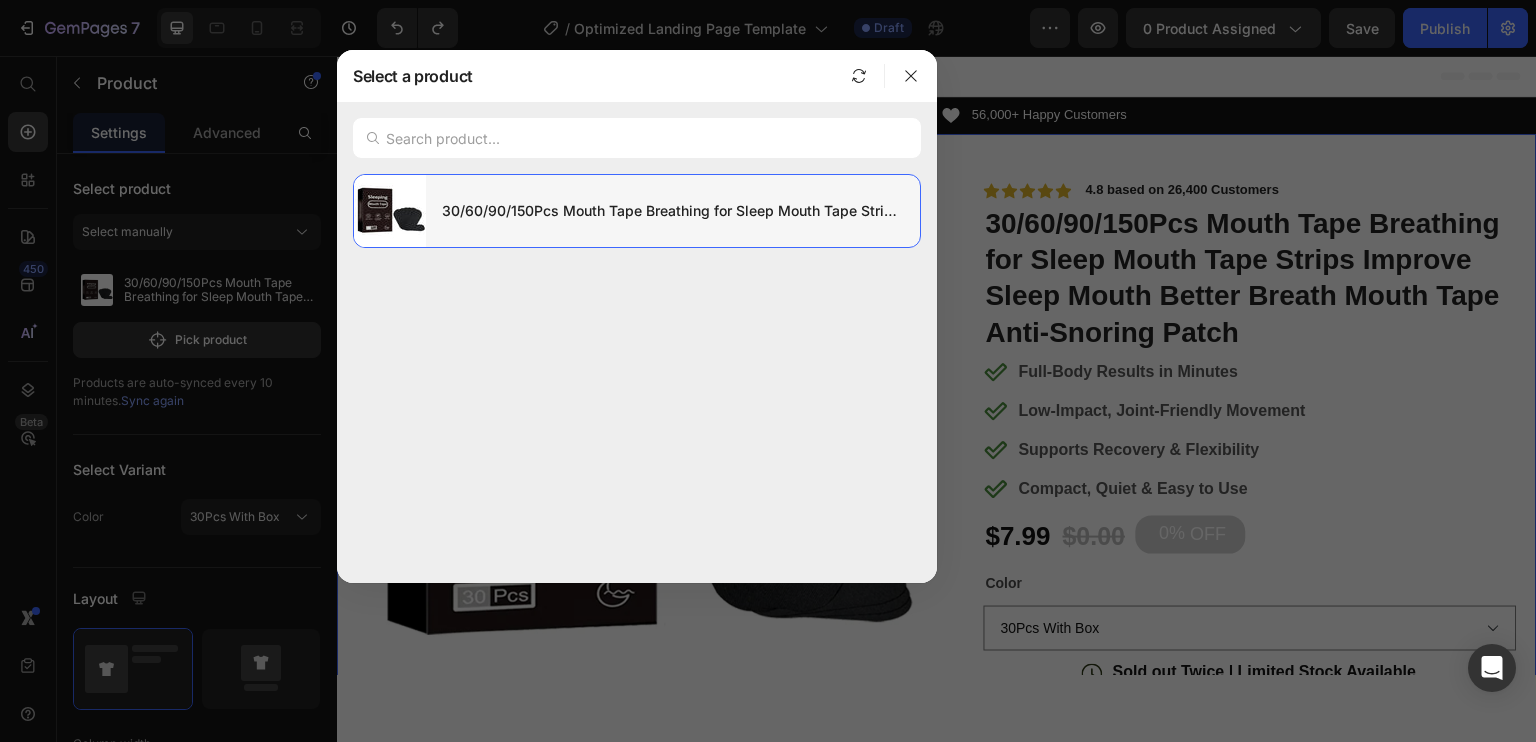 drag, startPoint x: 515, startPoint y: 210, endPoint x: 531, endPoint y: 221, distance: 19.416489 